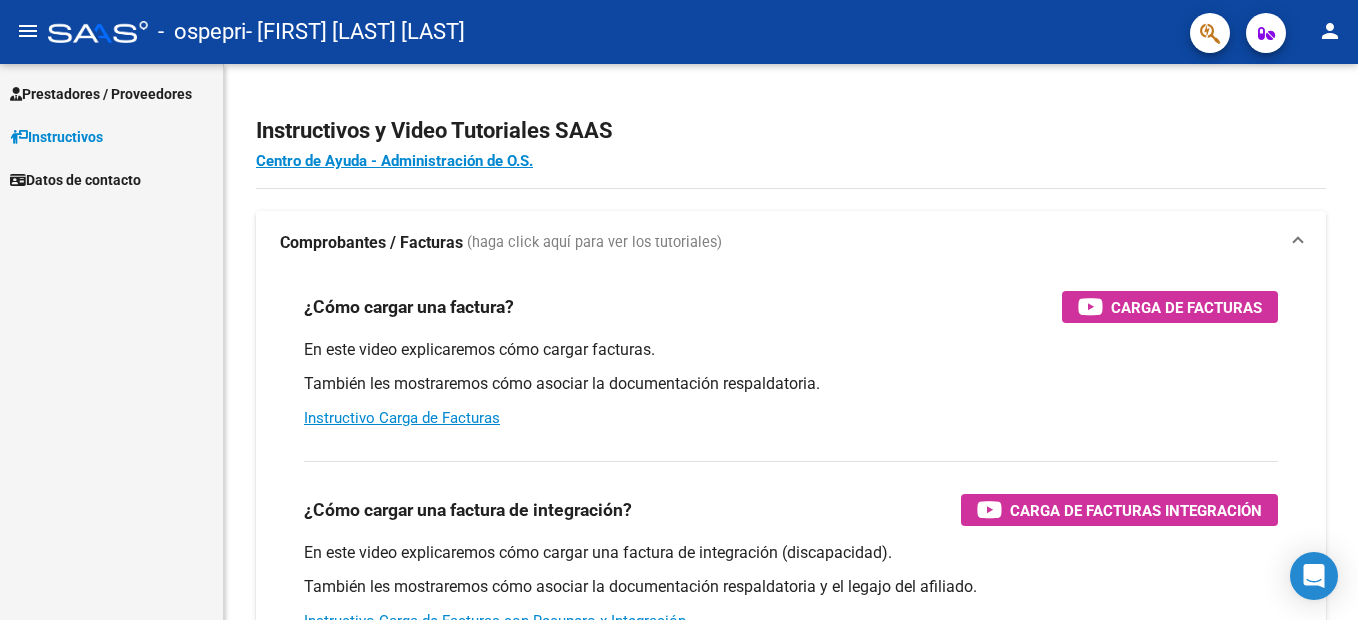 scroll, scrollTop: 0, scrollLeft: 0, axis: both 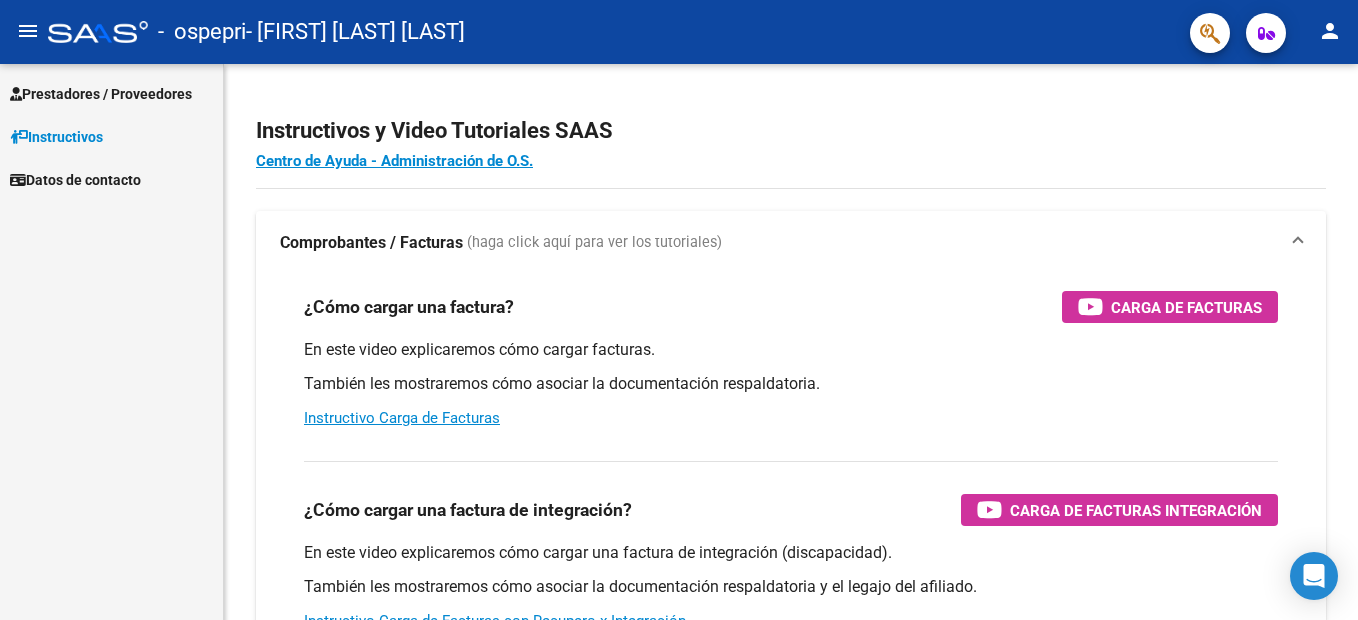 click on "Prestadores / Proveedores" at bounding box center [101, 94] 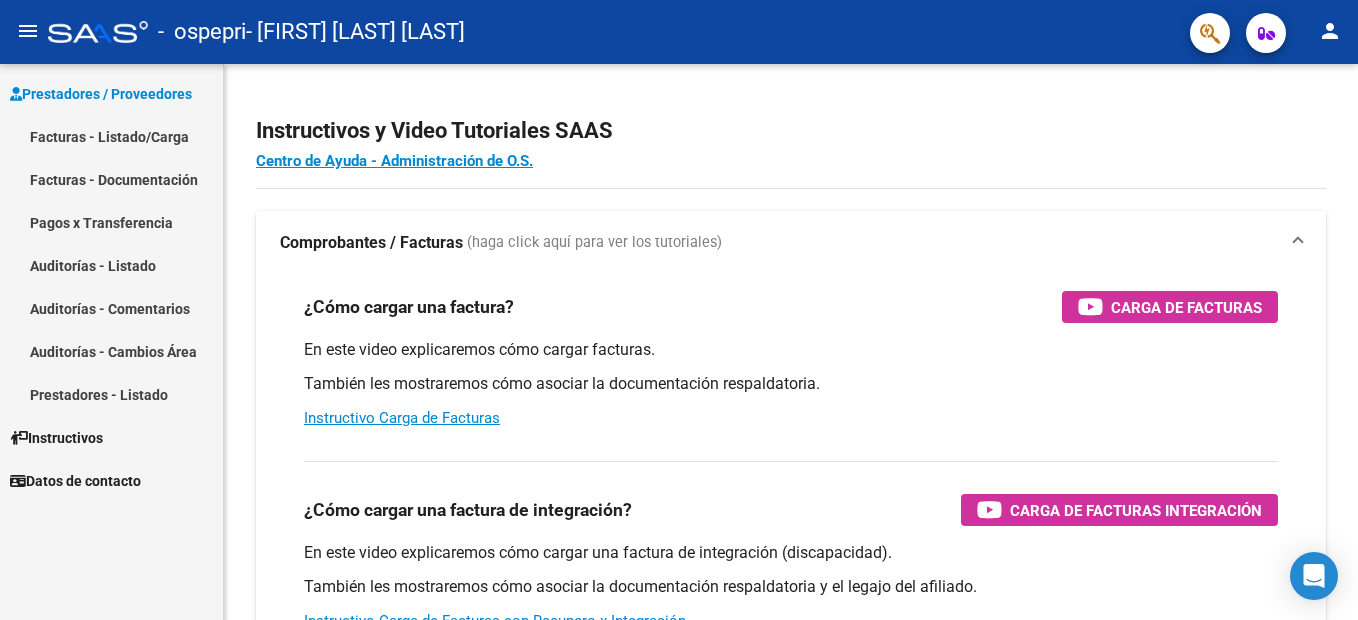 click on "Facturas - Documentación" at bounding box center (111, 179) 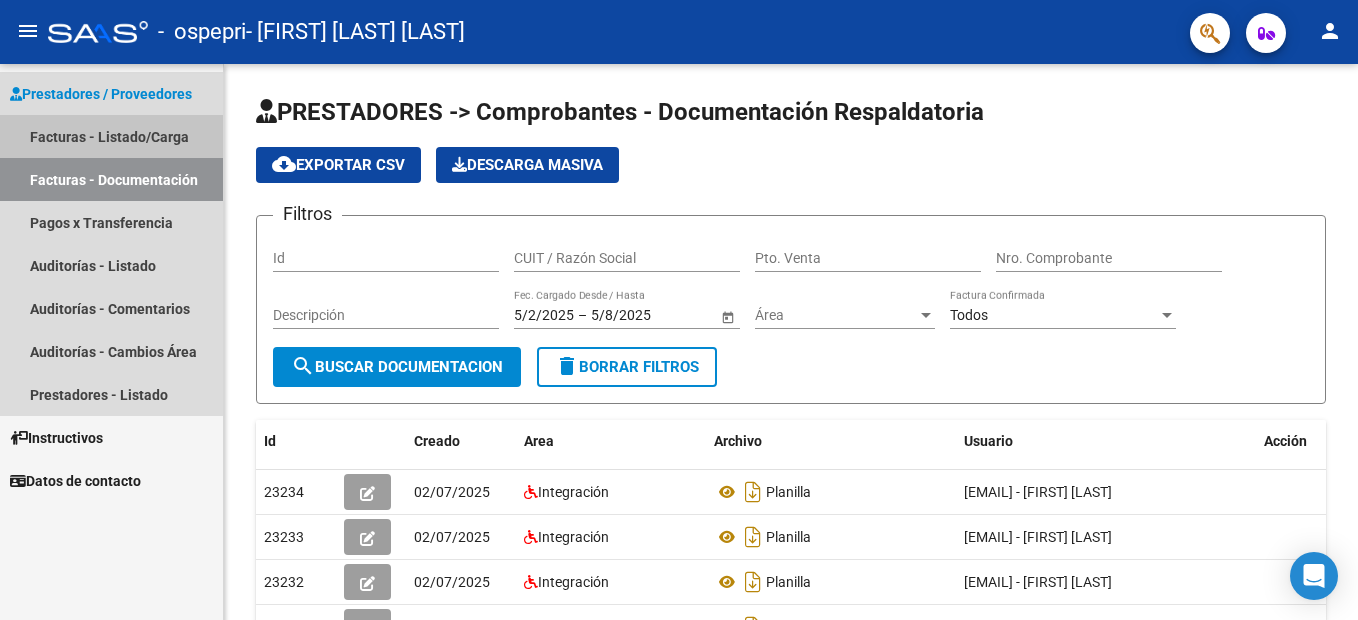 click on "Facturas - Listado/Carga" at bounding box center [111, 136] 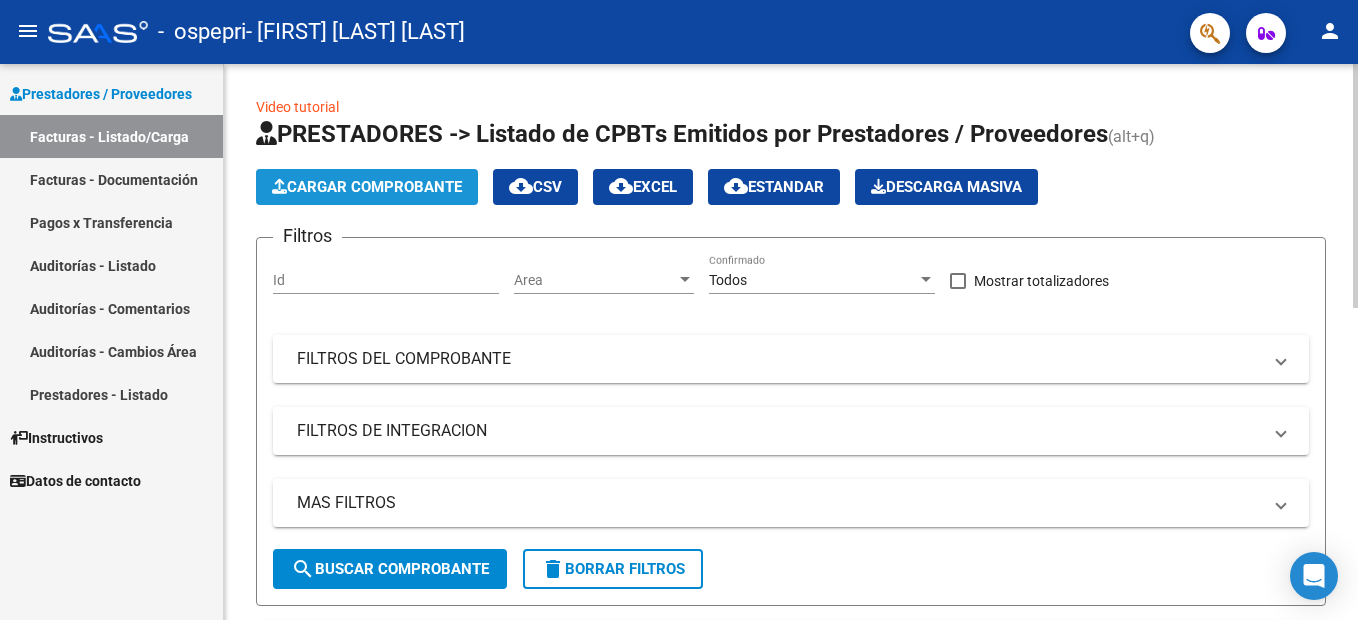 click on "Cargar Comprobante" 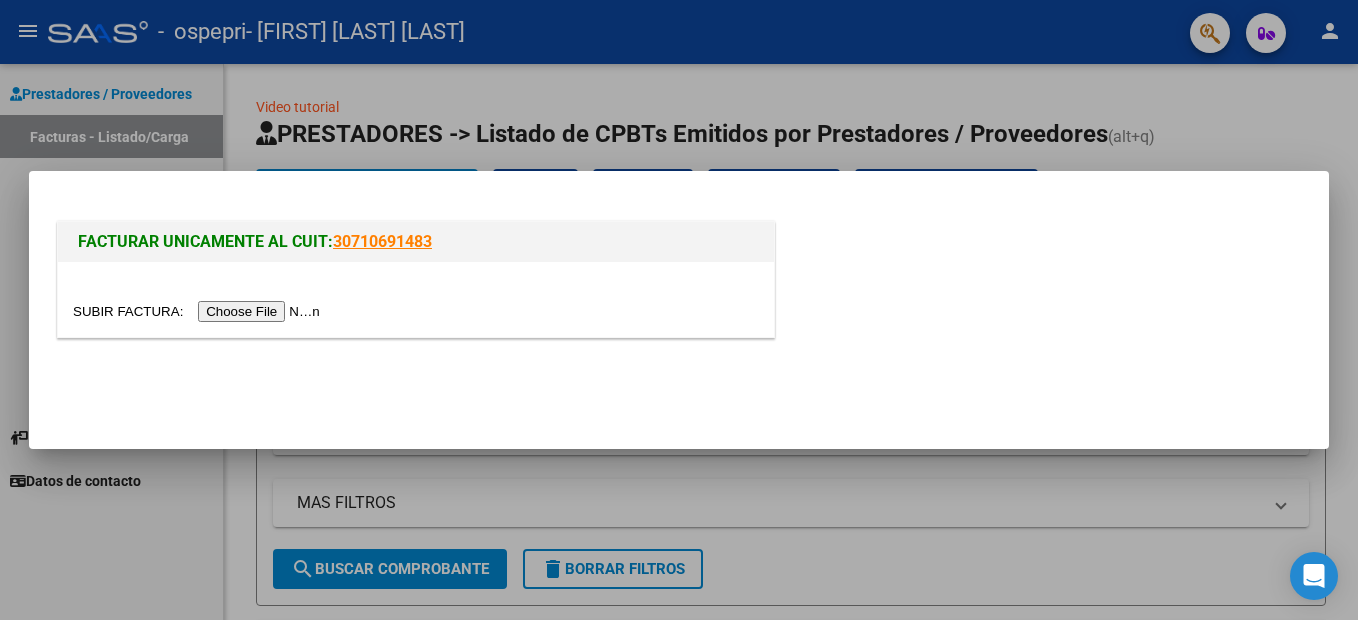 click at bounding box center (199, 311) 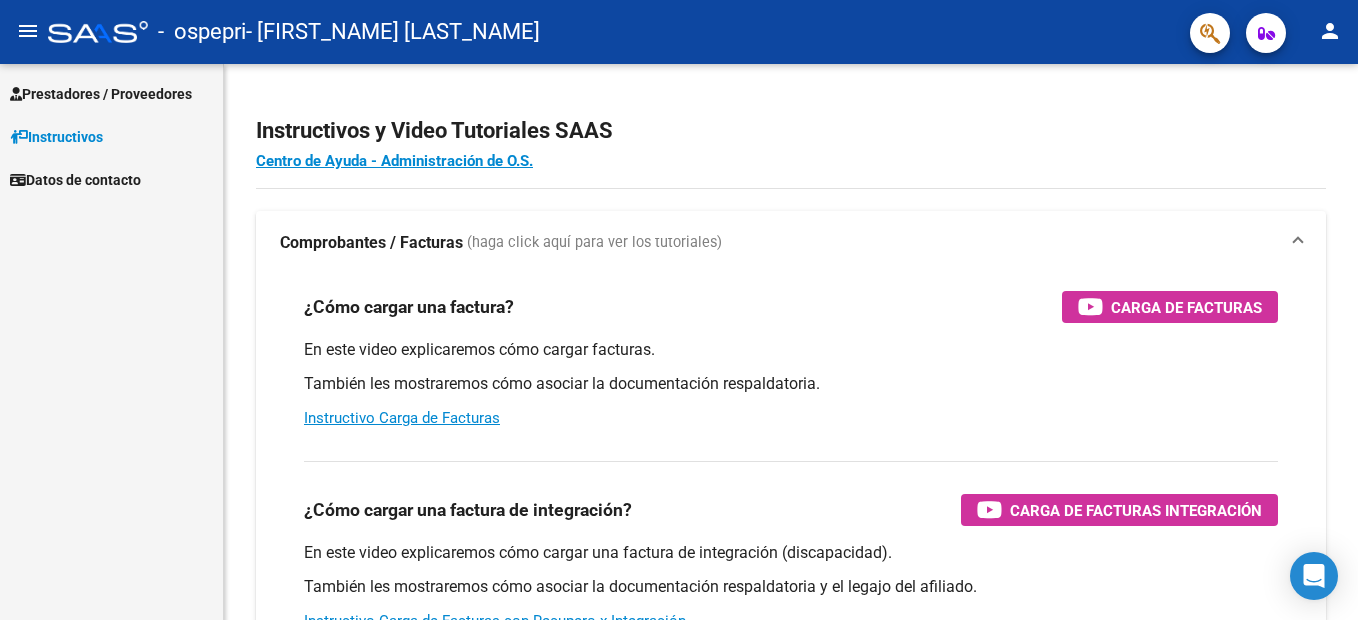 scroll, scrollTop: 0, scrollLeft: 0, axis: both 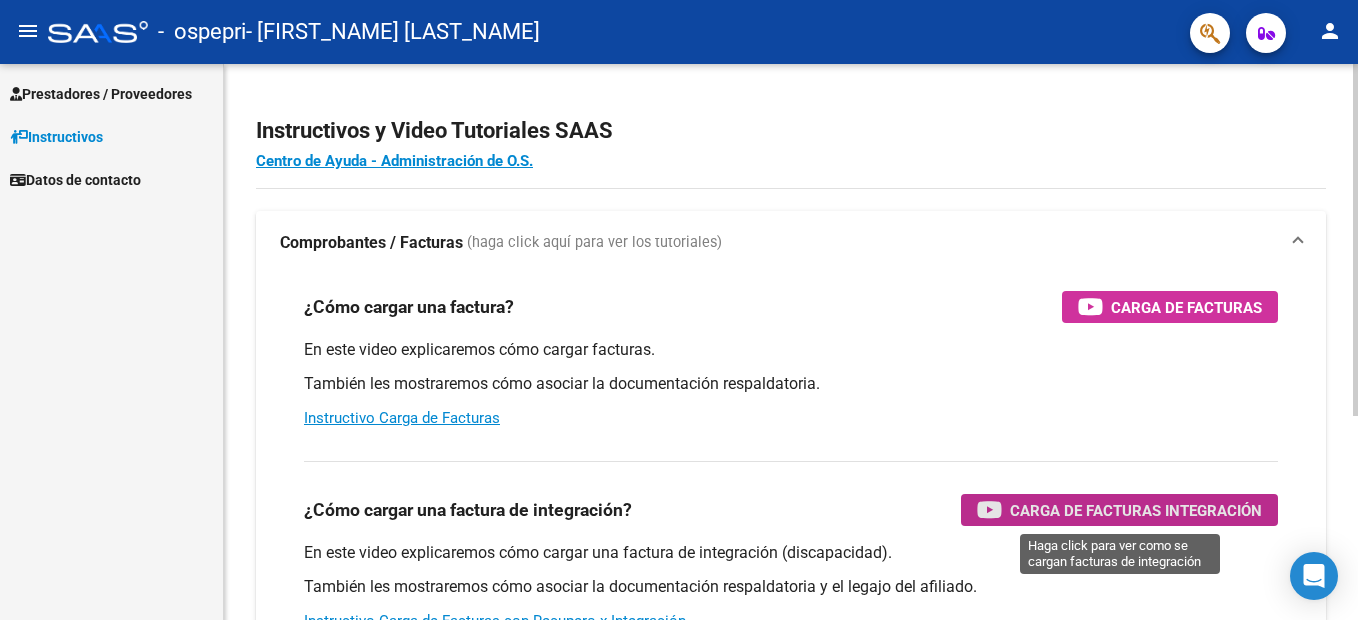 click on "Carga de Facturas Integración" at bounding box center [1136, 510] 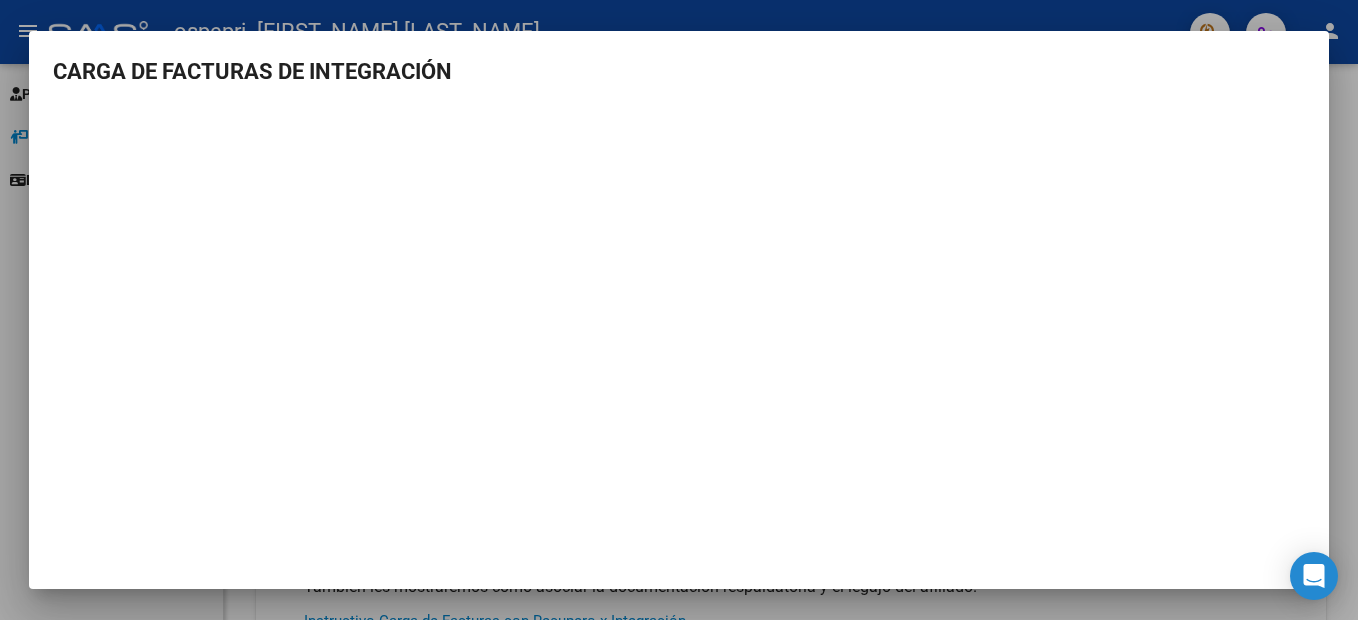 click at bounding box center (679, 310) 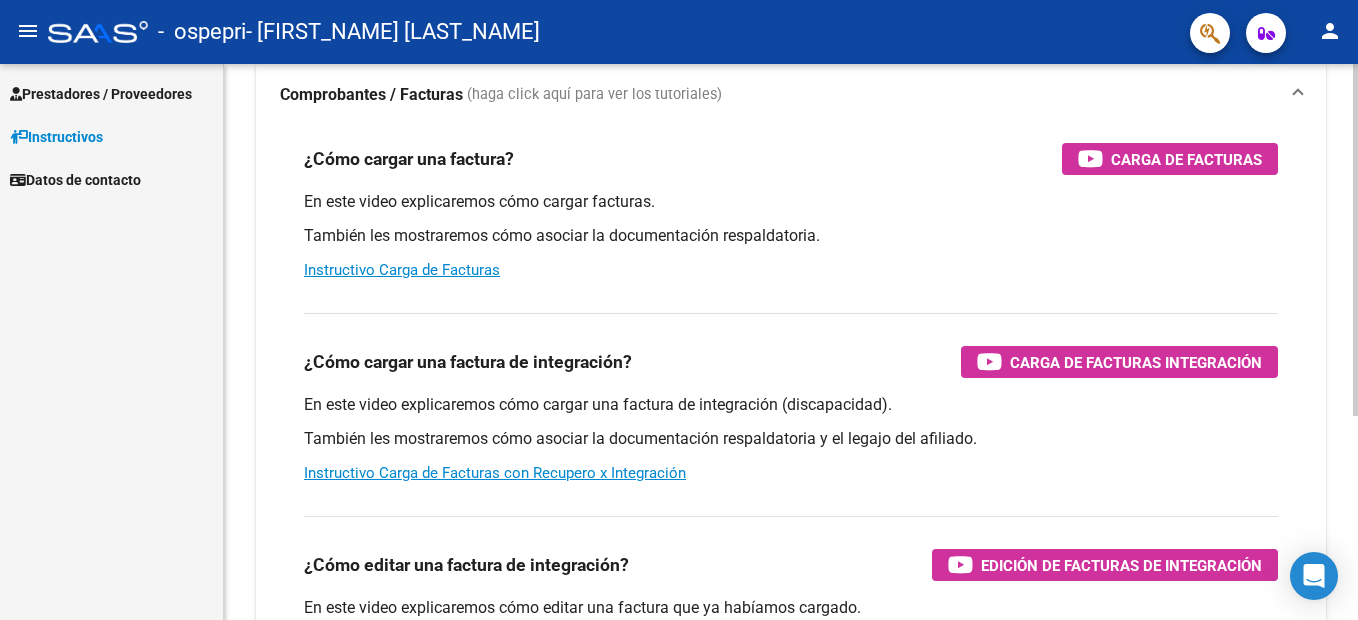 scroll, scrollTop: 0, scrollLeft: 0, axis: both 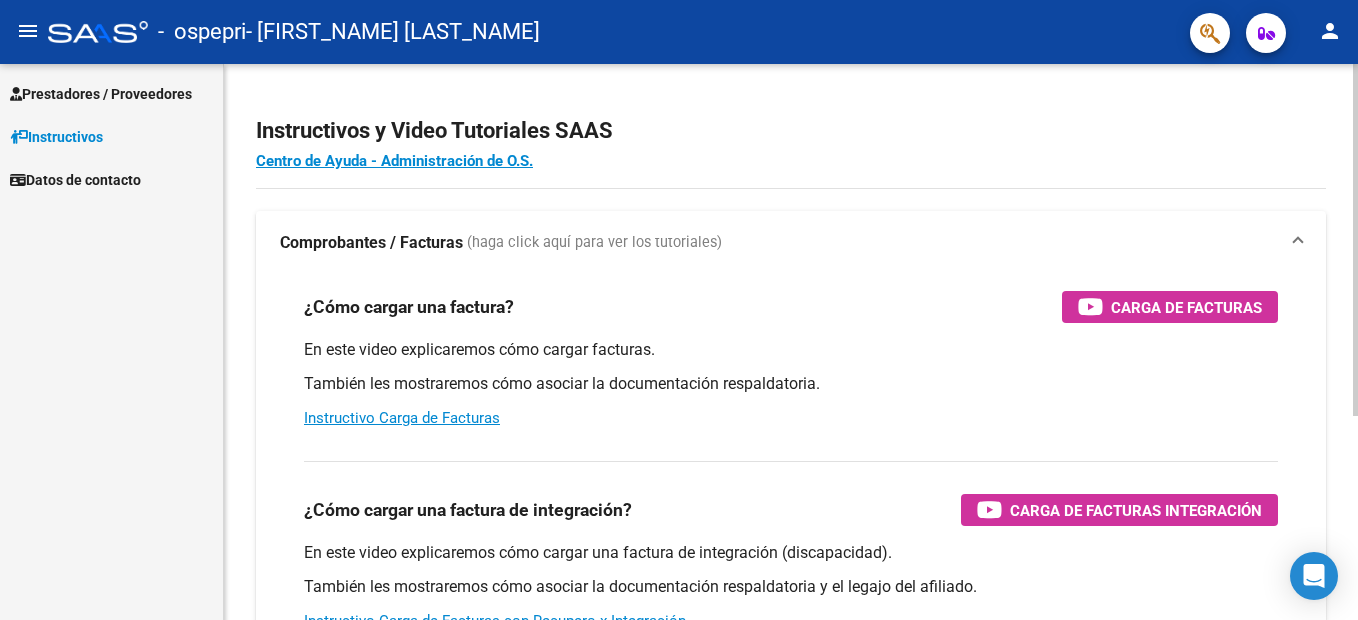 click on "menu -   ospepri   - [FIRST_NAME] [LAST_NAME] person    Prestadores / Proveedores Facturas - Listado/Carga Facturas - Documentación Pagos x Transferencia Auditorías - Listado Auditorías - Comentarios Auditorías - Cambios Área Prestadores - Listado    Instructivos    Datos de contacto Instructivos y Video Tutoriales SAAS Centro de Ayuda - Administración de O.S. Comprobantes / Facturas     (haga click aquí para ver los tutoriales) ¿Cómo cargar una factura?    Carga de Facturas En este video explicaremos cómo cargar facturas. También les mostraremos cómo asociar la documentación respaldatoria. Instructivo Carga de Facturas ¿Cómo cargar una factura de integración?    Carga de Facturas Integración En este video explicaremos cómo cargar una factura de integración (discapacidad). También les mostraremos cómo asociar la documentación respaldatoria y el legajo del afiliado. Instructivo Carga de Facturas con Recupero x Integración ¿Cómo editar una factura de integración?    Today" at bounding box center (679, 310) 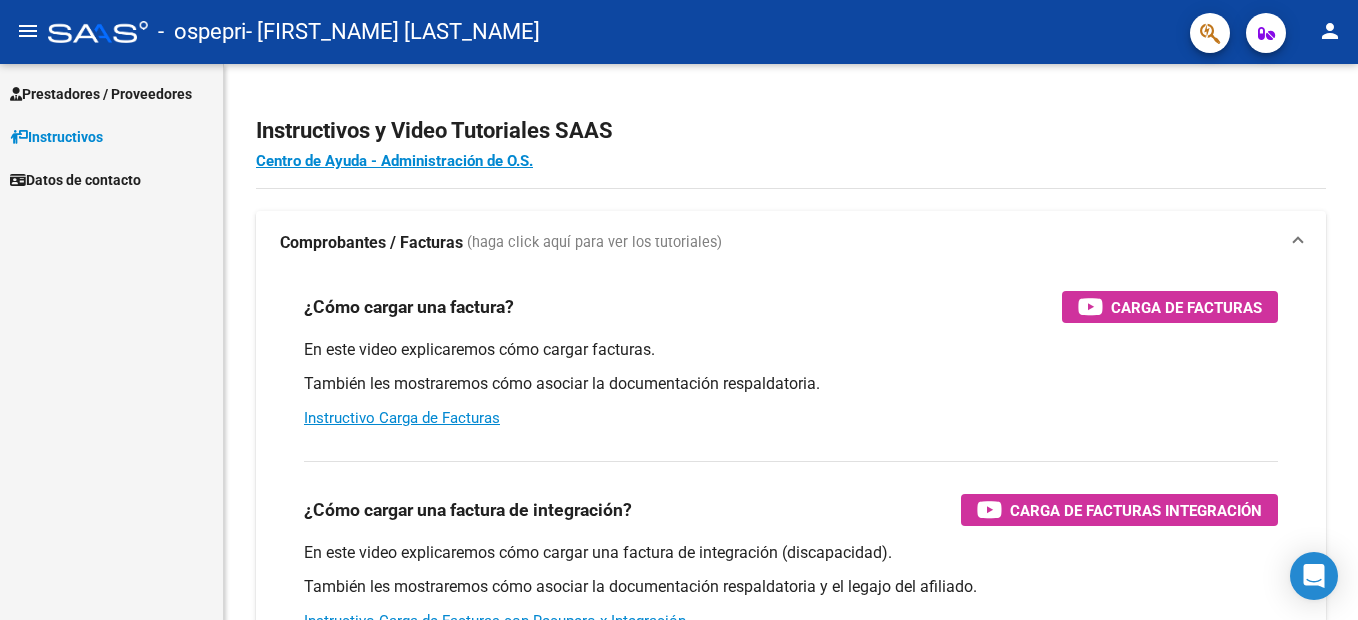 click on "Prestadores / Proveedores" at bounding box center [101, 94] 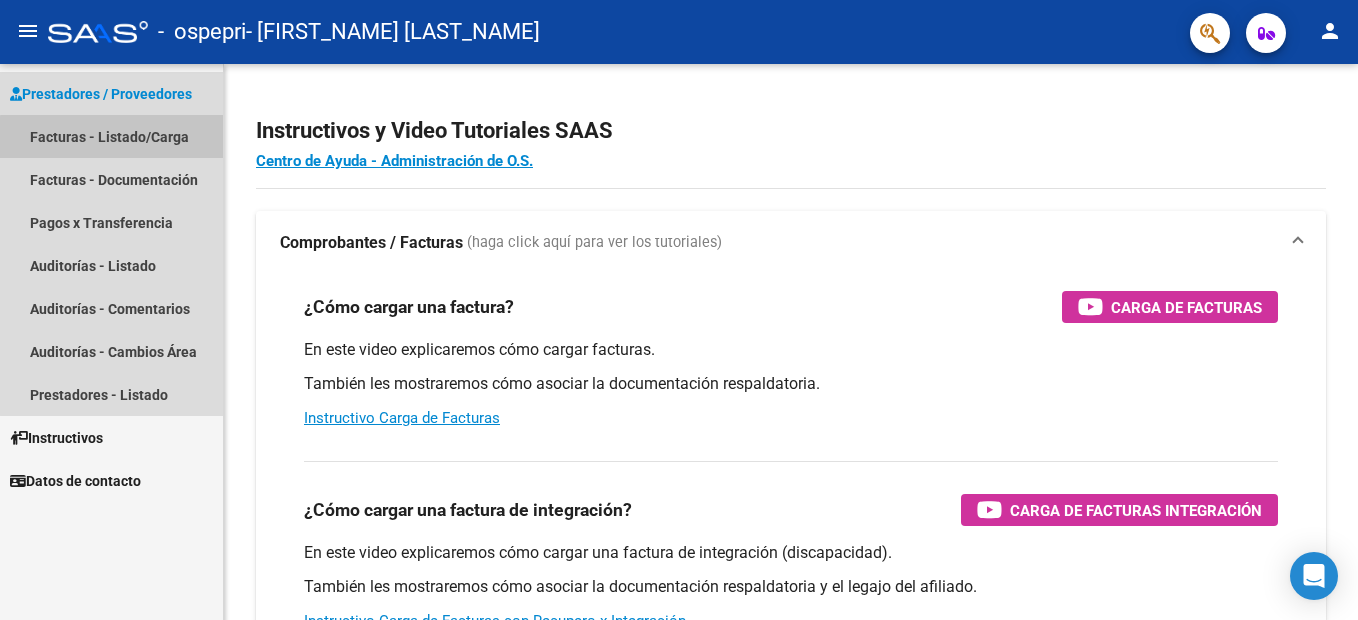 click on "Facturas - Listado/Carga" at bounding box center (111, 136) 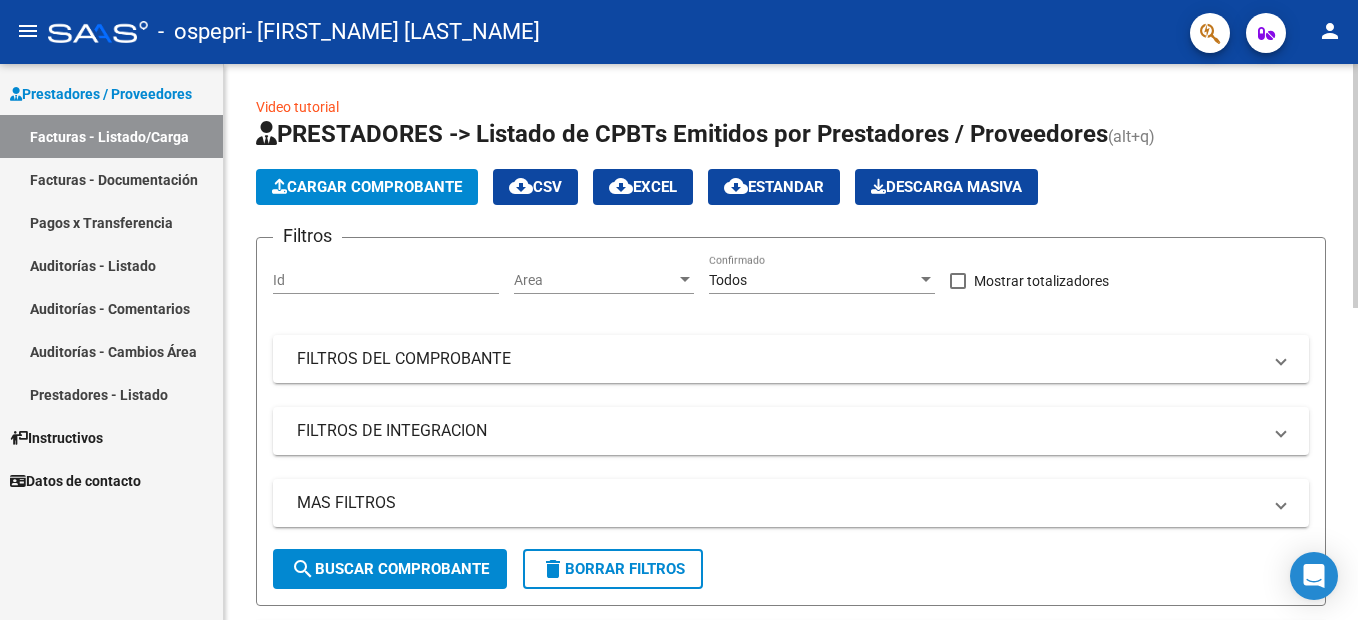 click 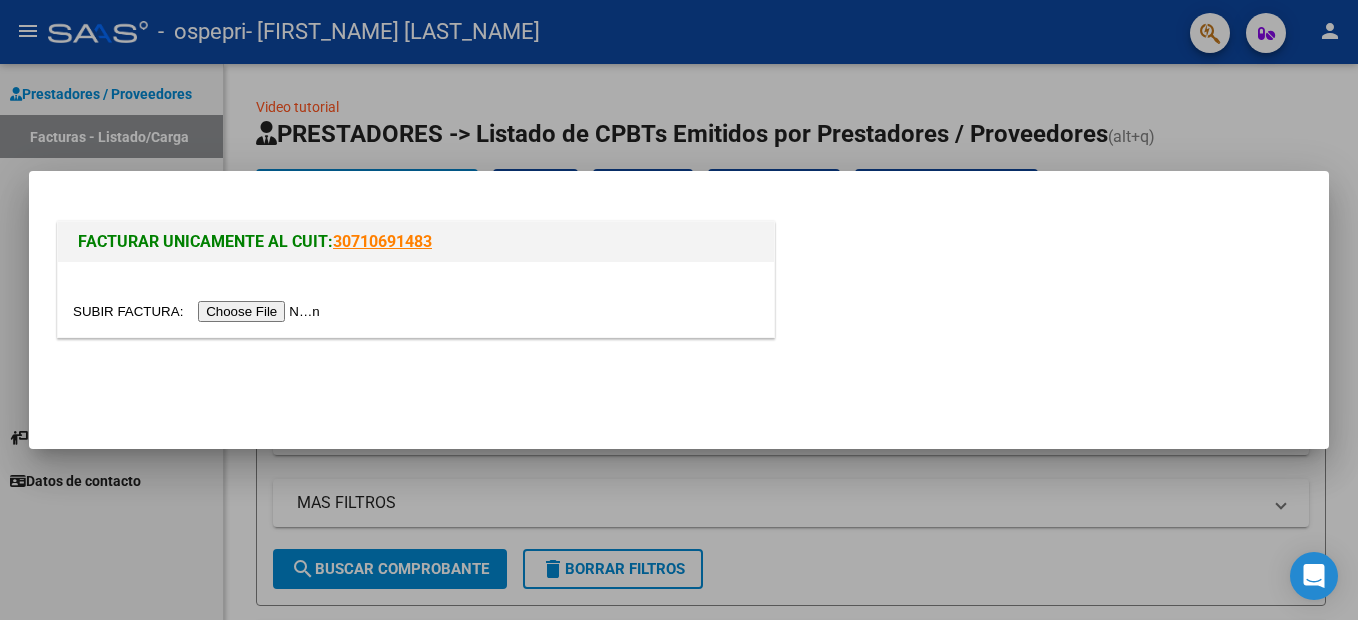 click at bounding box center (199, 311) 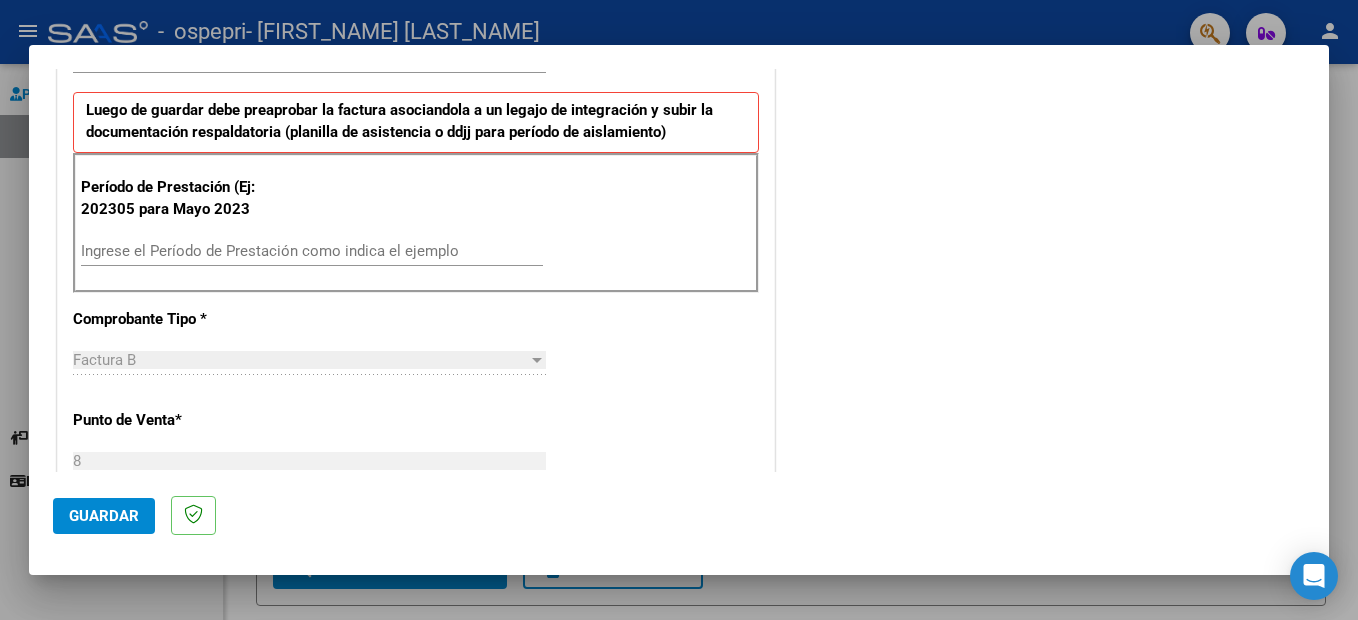 scroll, scrollTop: 513, scrollLeft: 0, axis: vertical 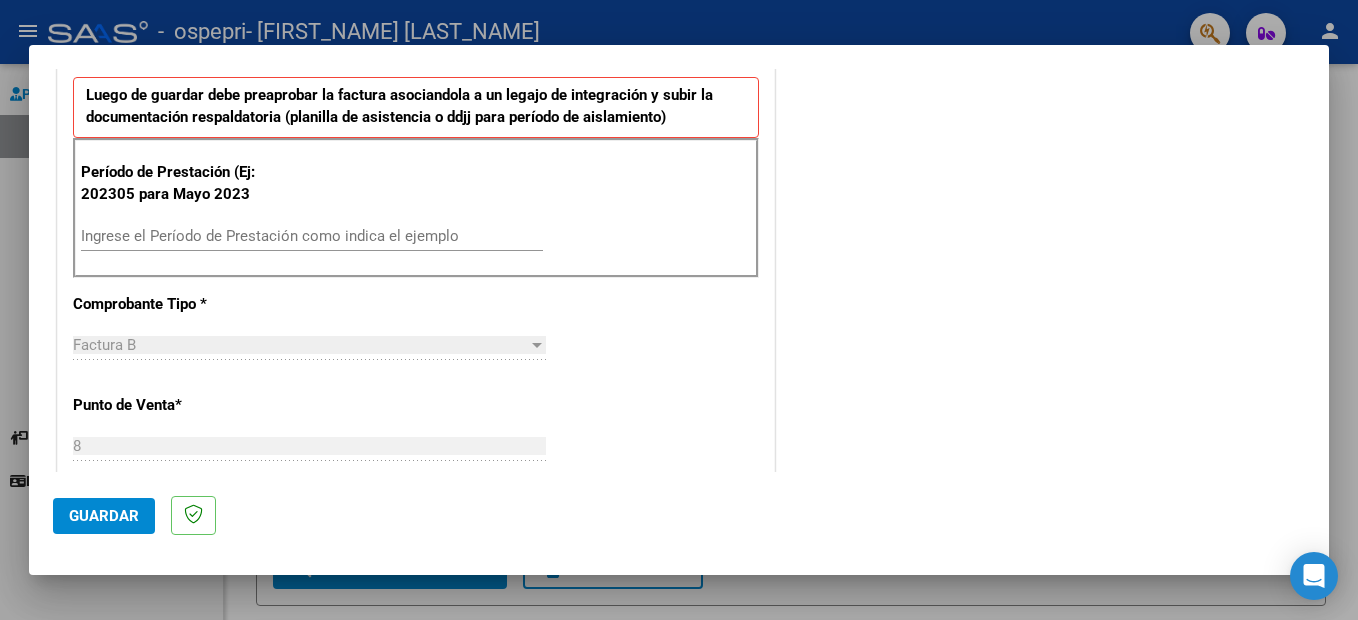 click on "Ingrese el Período de Prestación como indica el ejemplo" at bounding box center (312, 236) 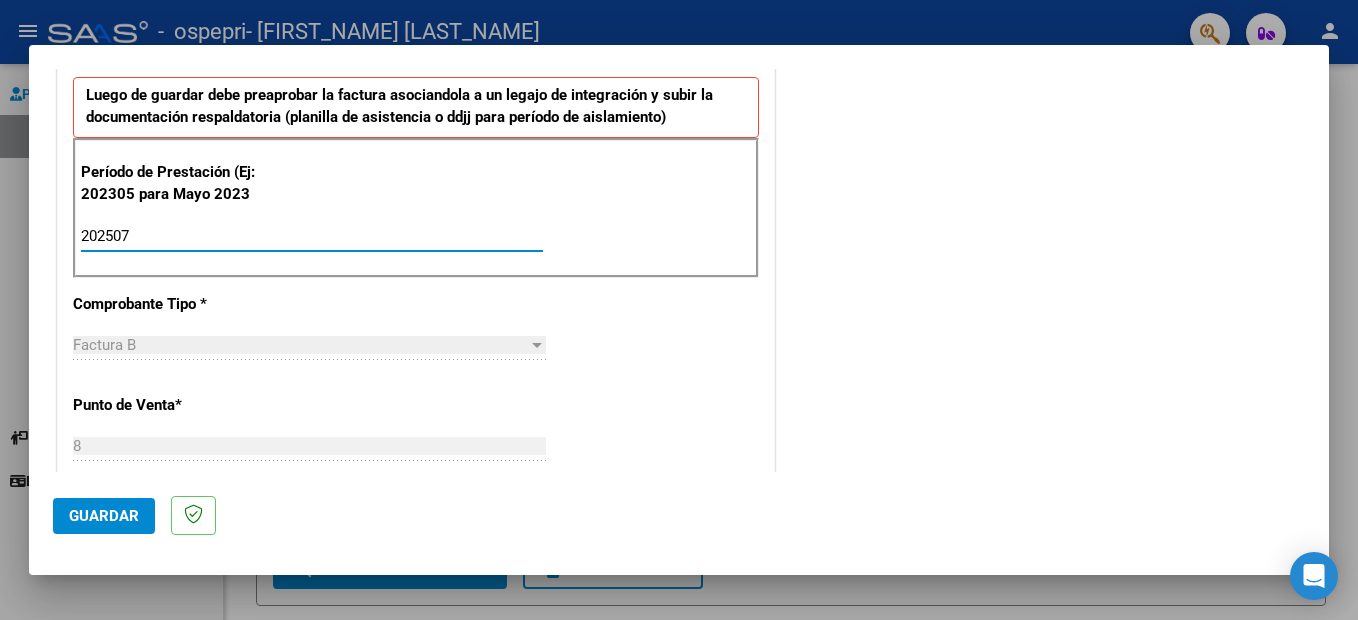type on "202507" 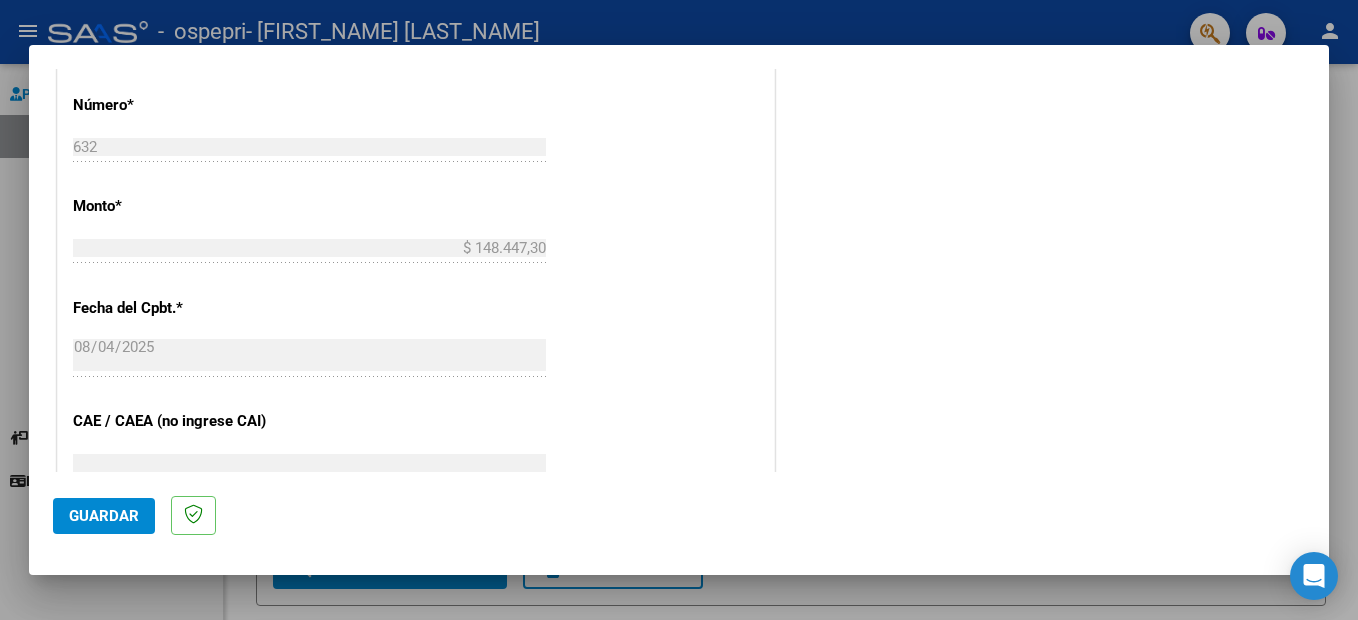 scroll, scrollTop: 1093, scrollLeft: 0, axis: vertical 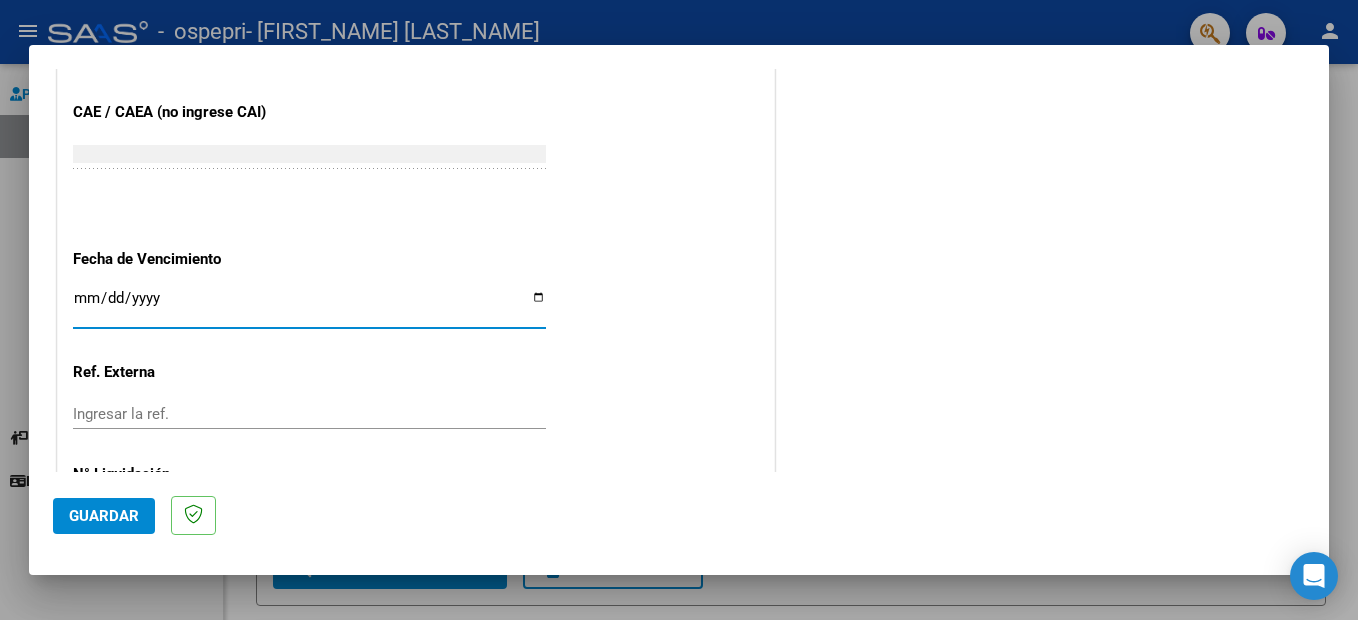 click on "Ingresar la fecha" at bounding box center (309, 306) 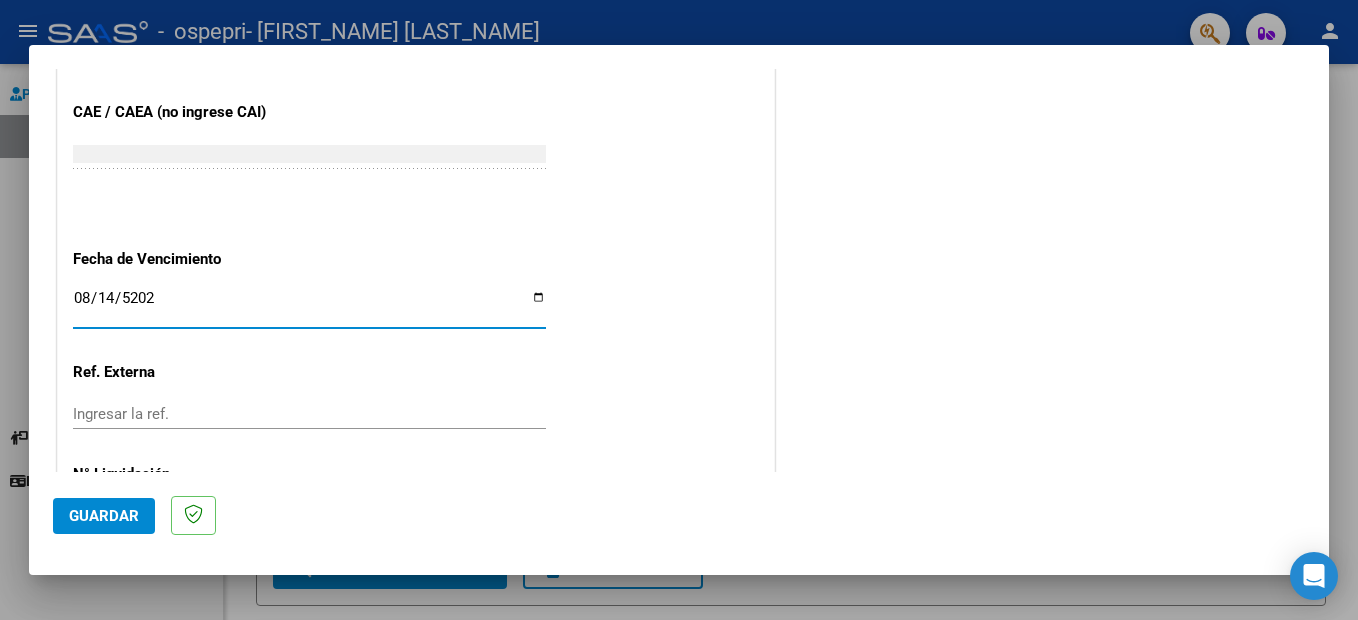 type on "2025-08-14" 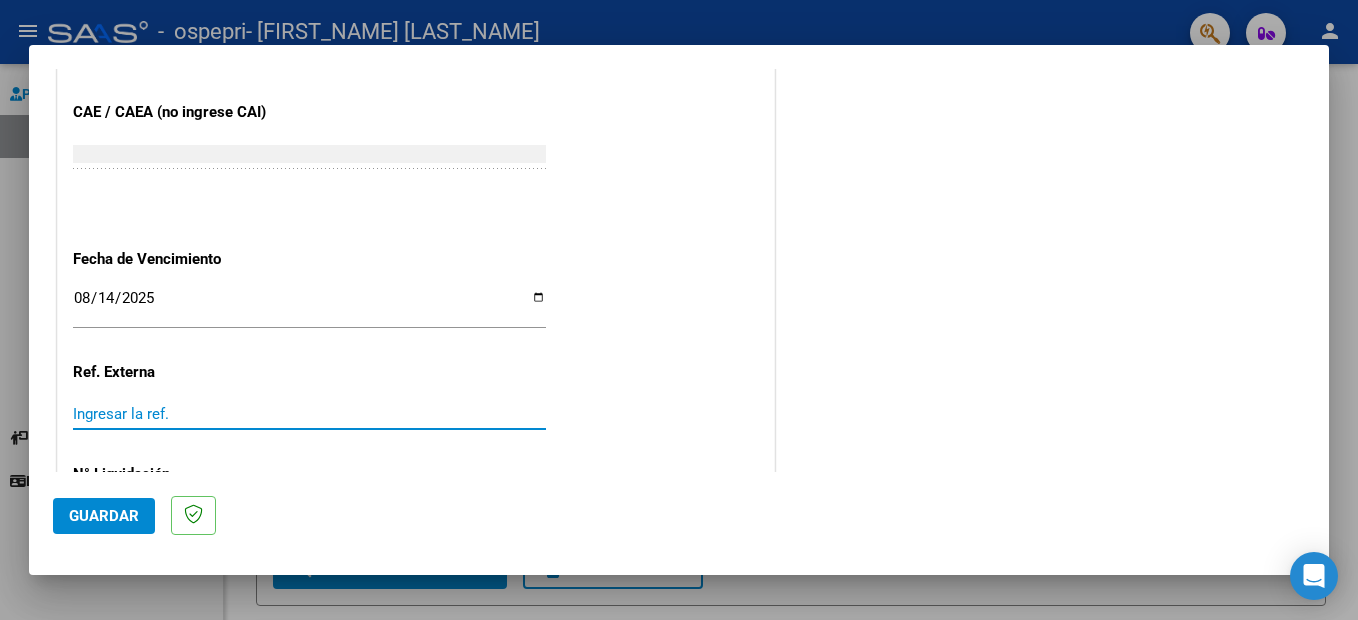 click on "Ingresar la ref." at bounding box center [309, 414] 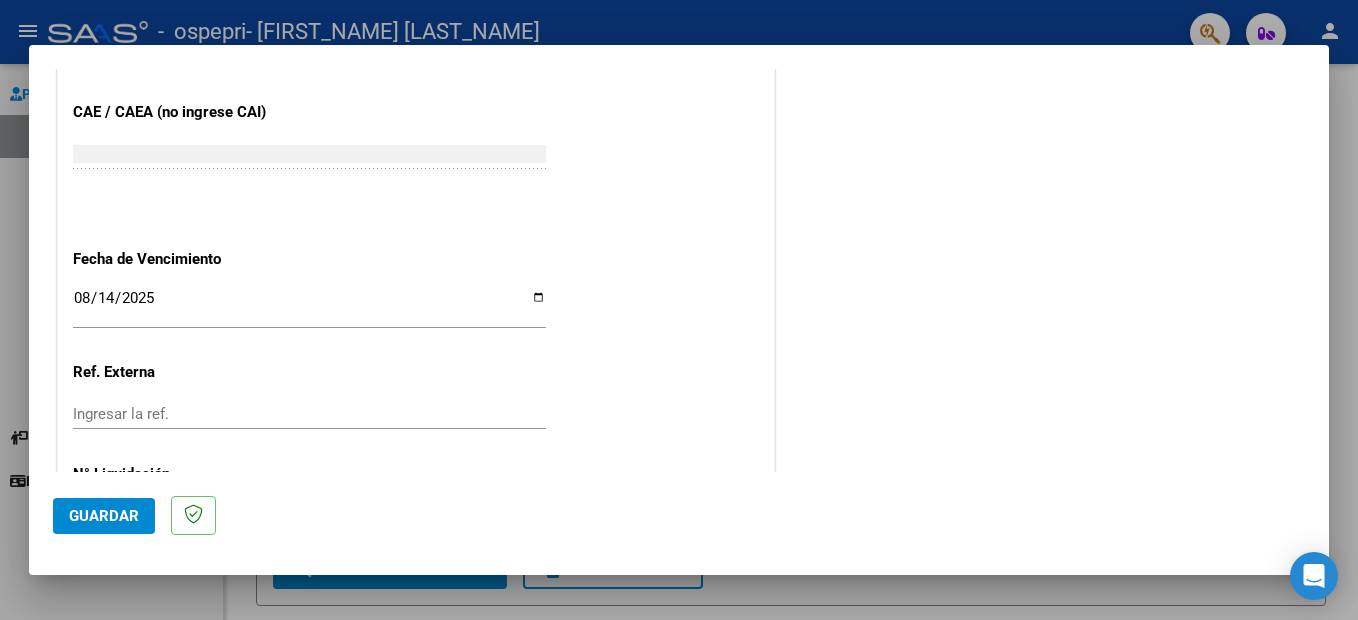scroll, scrollTop: 1320, scrollLeft: 0, axis: vertical 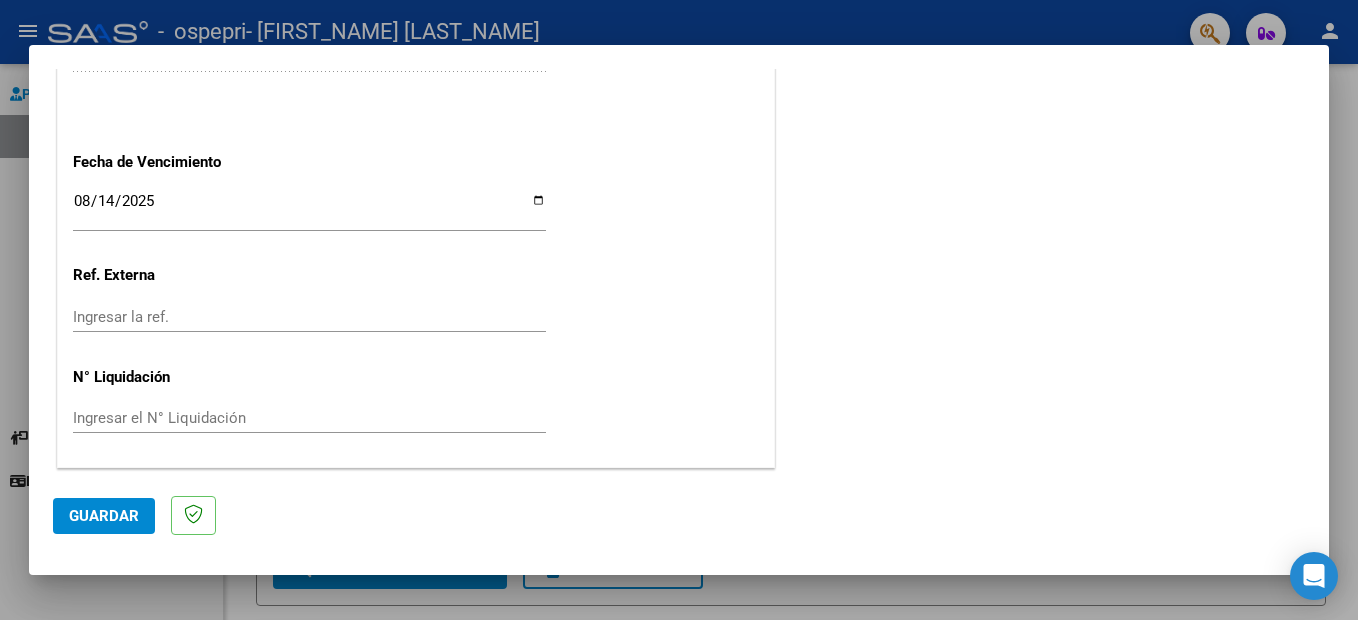click on "Ingresar el N° Liquidación" at bounding box center (309, 418) 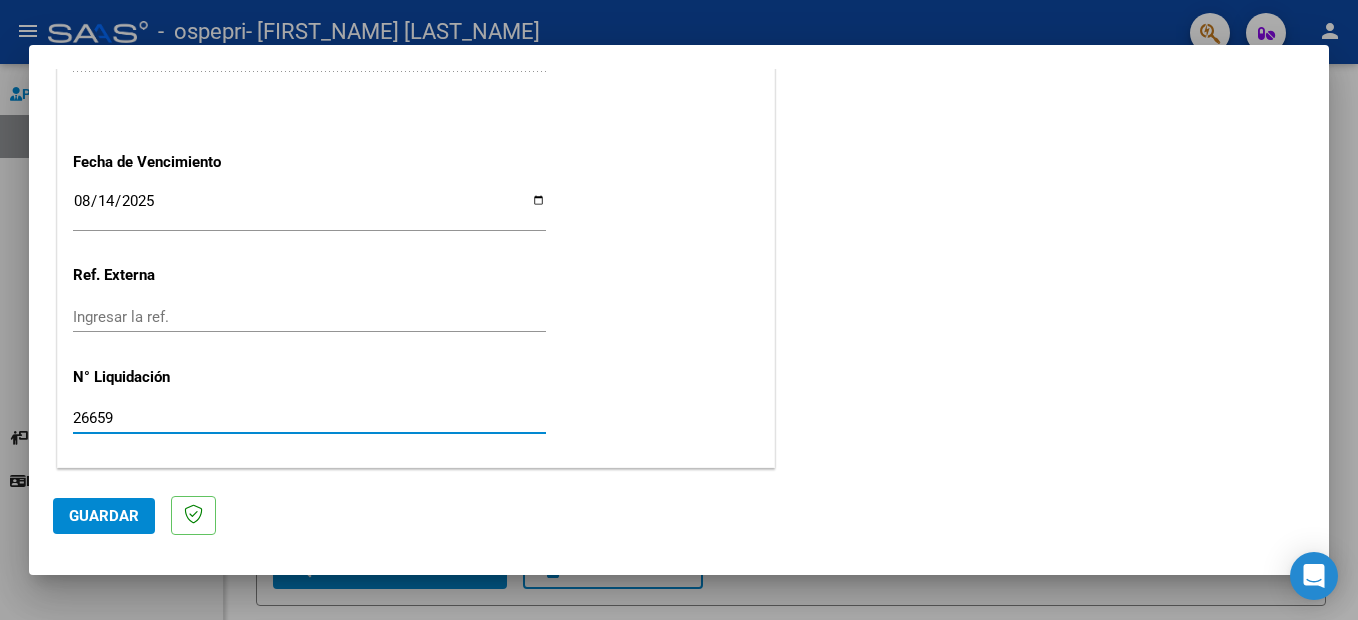 type on "266596" 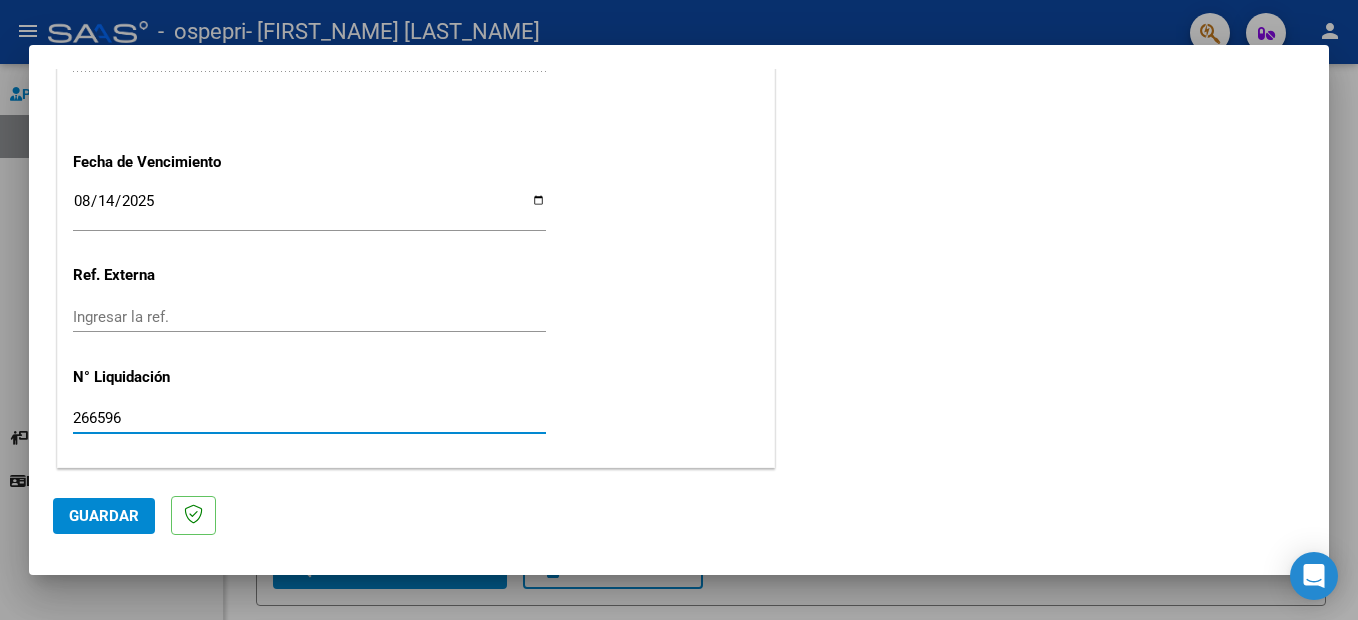 type 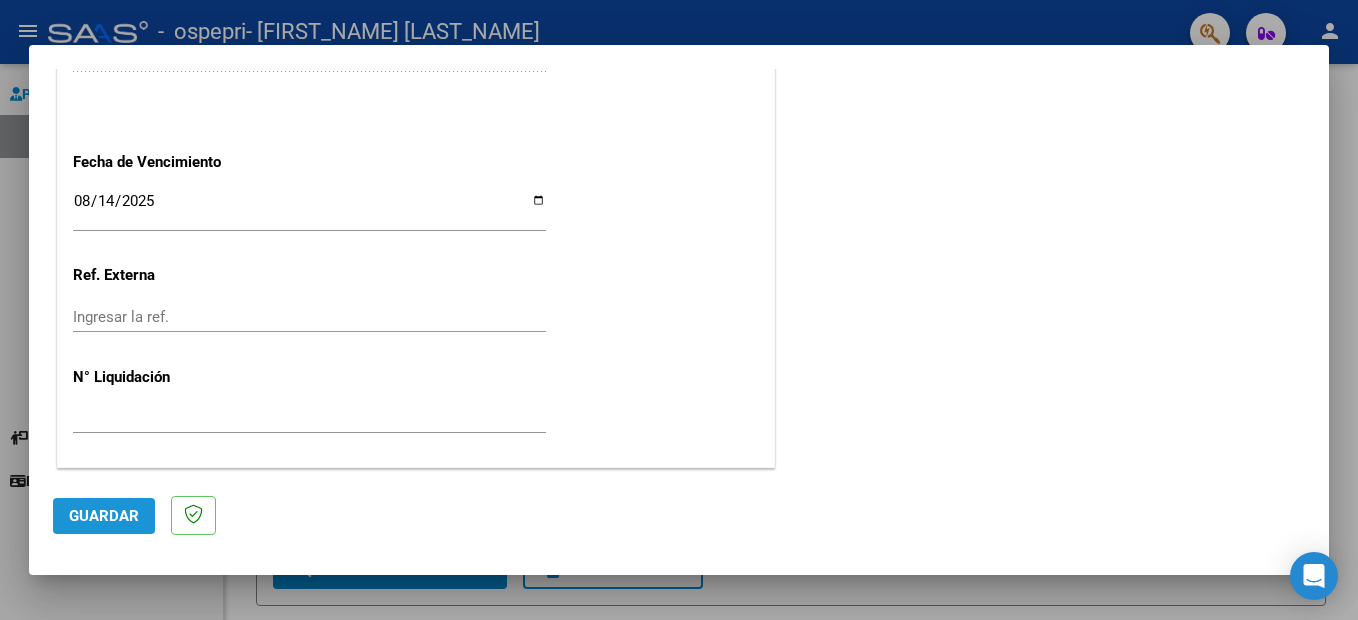 click on "Guardar" 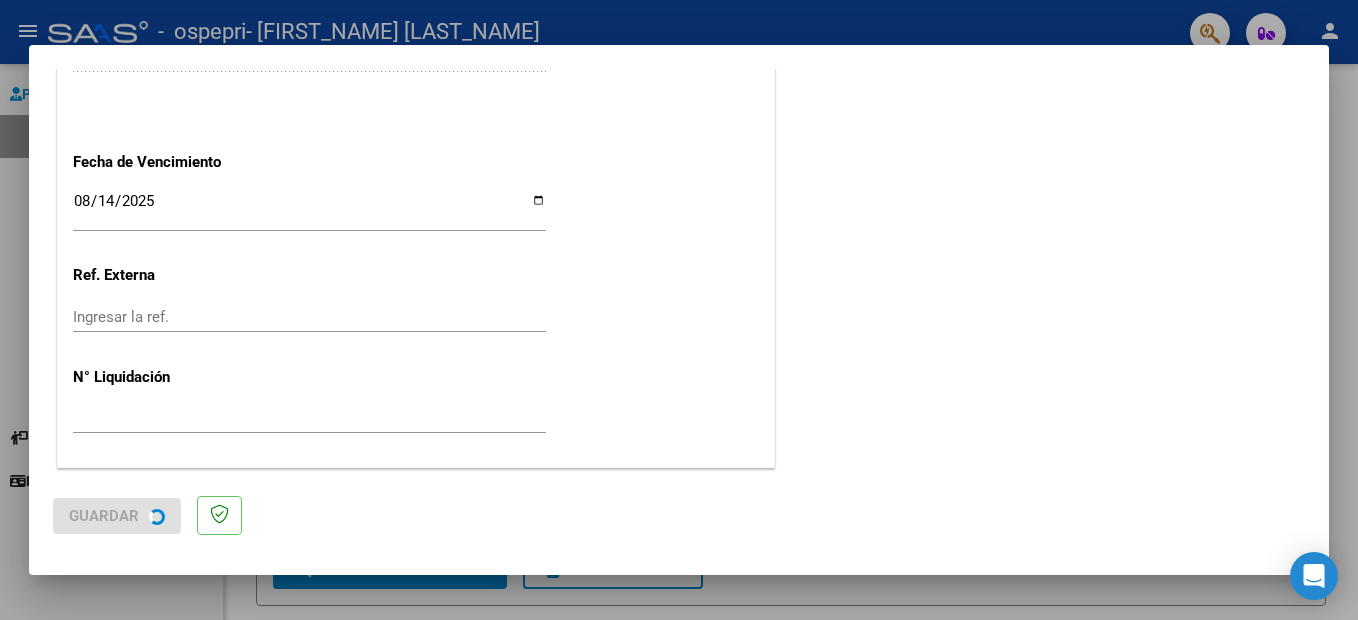 scroll, scrollTop: 0, scrollLeft: 0, axis: both 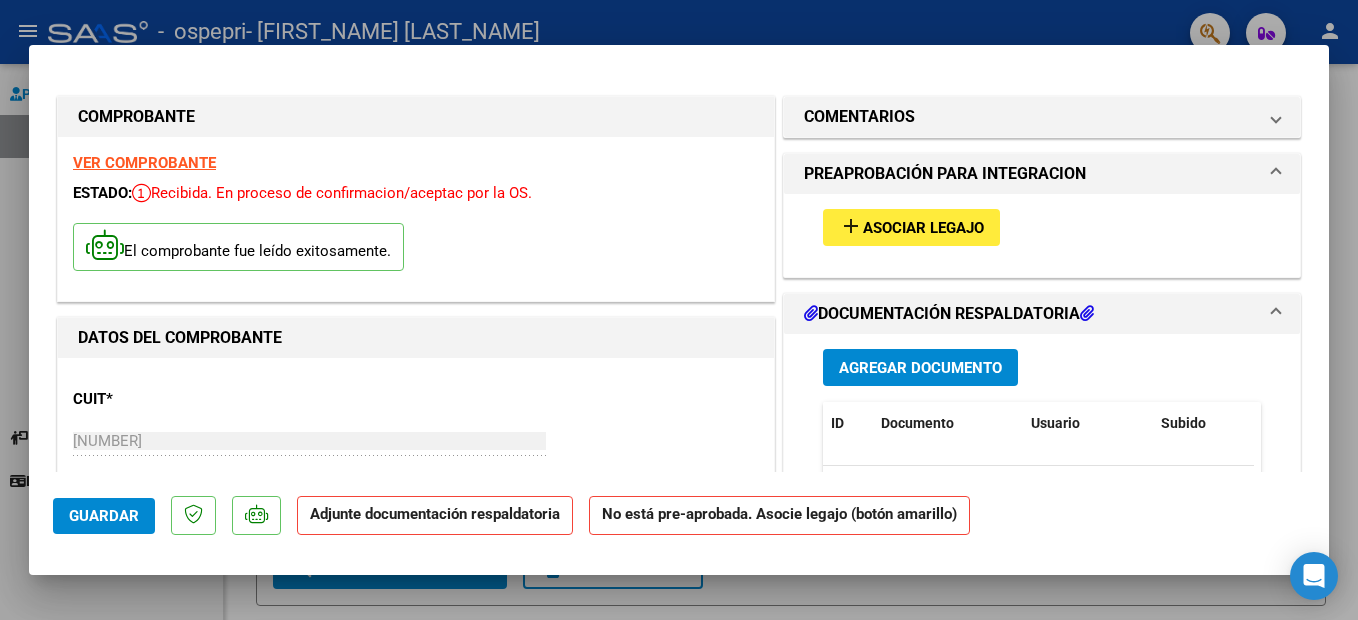 click on "Asociar Legajo" at bounding box center [923, 228] 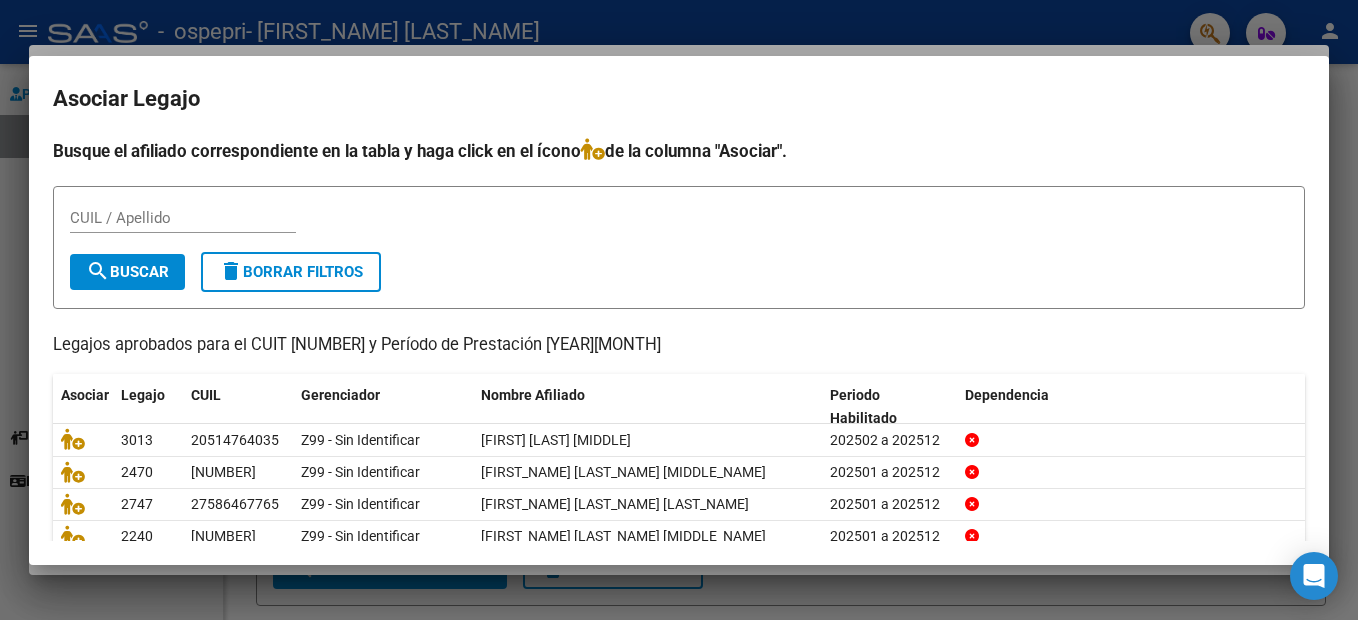 scroll, scrollTop: 123, scrollLeft: 0, axis: vertical 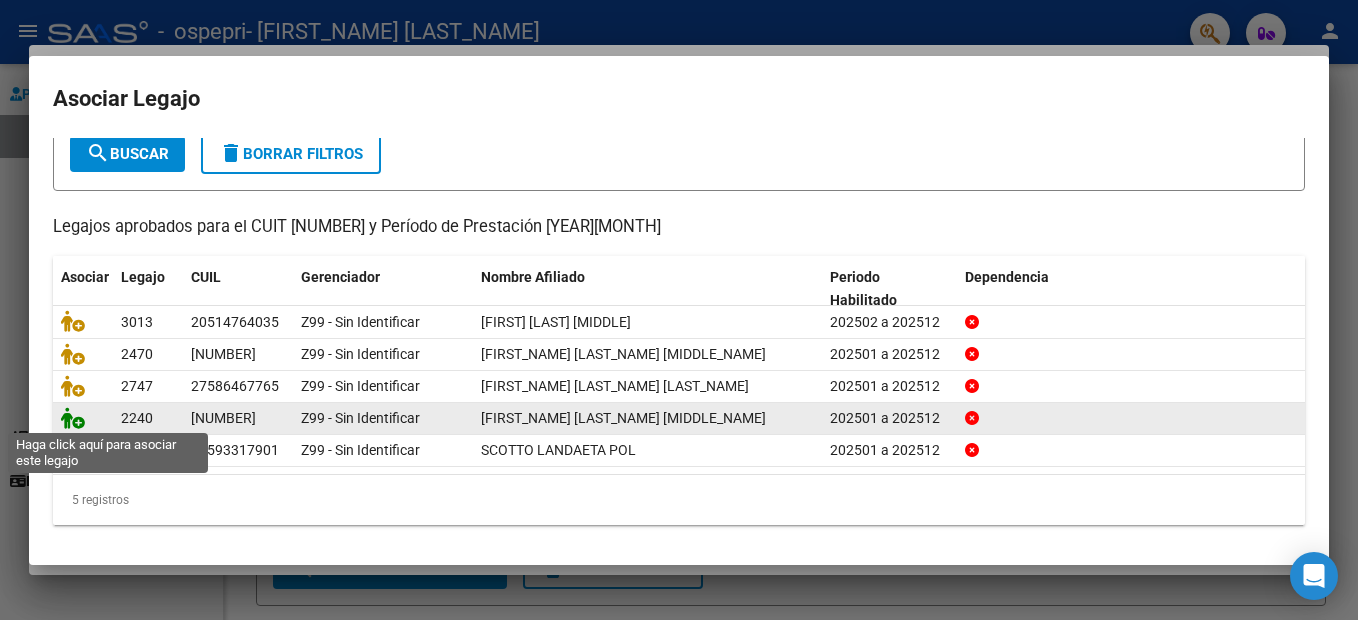 click 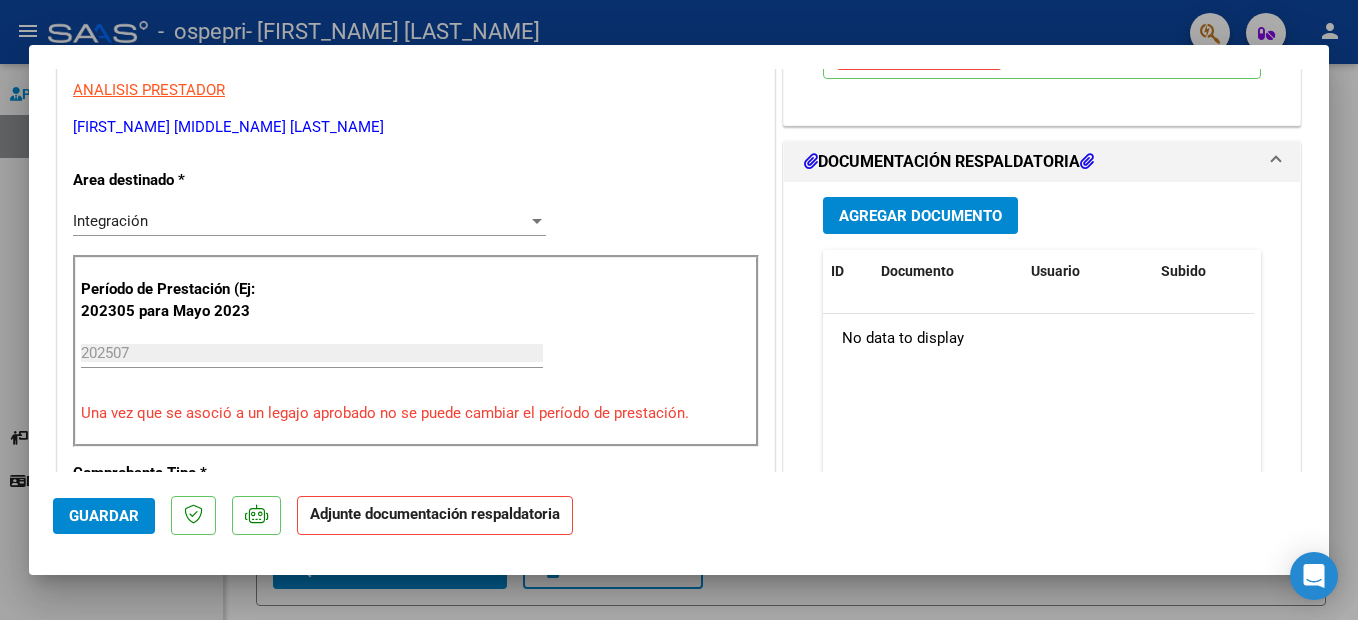 scroll, scrollTop: 426, scrollLeft: 0, axis: vertical 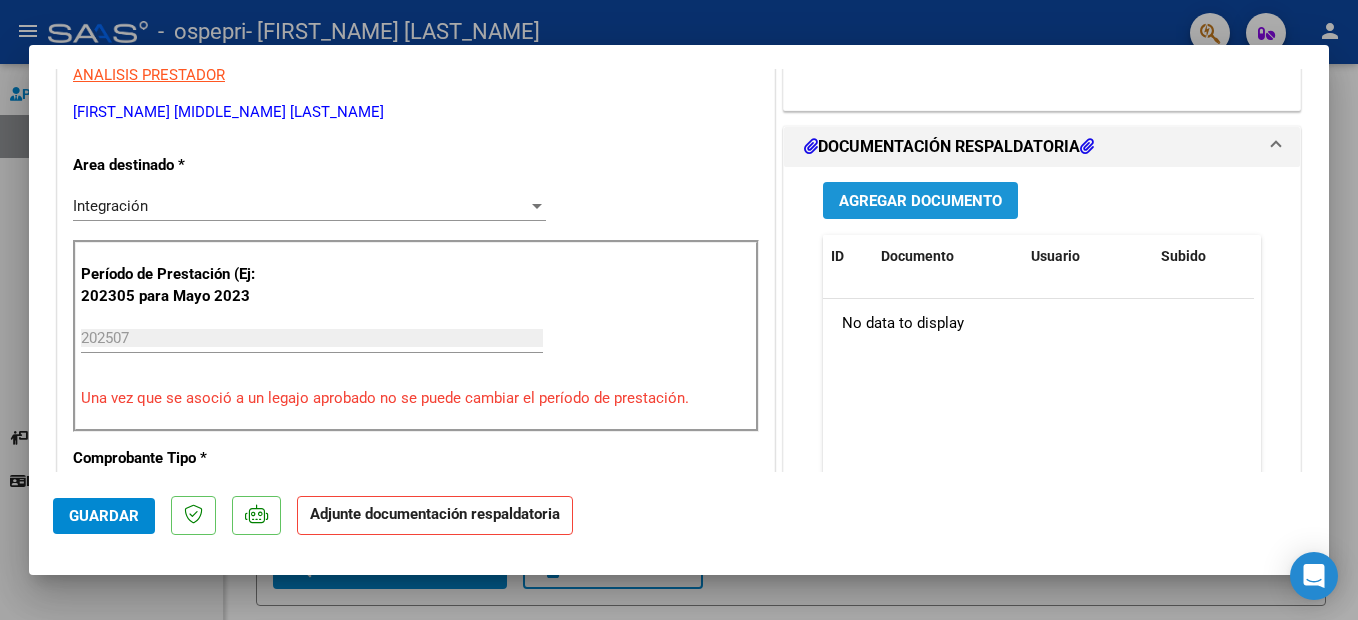 click on "Agregar Documento" at bounding box center (920, 201) 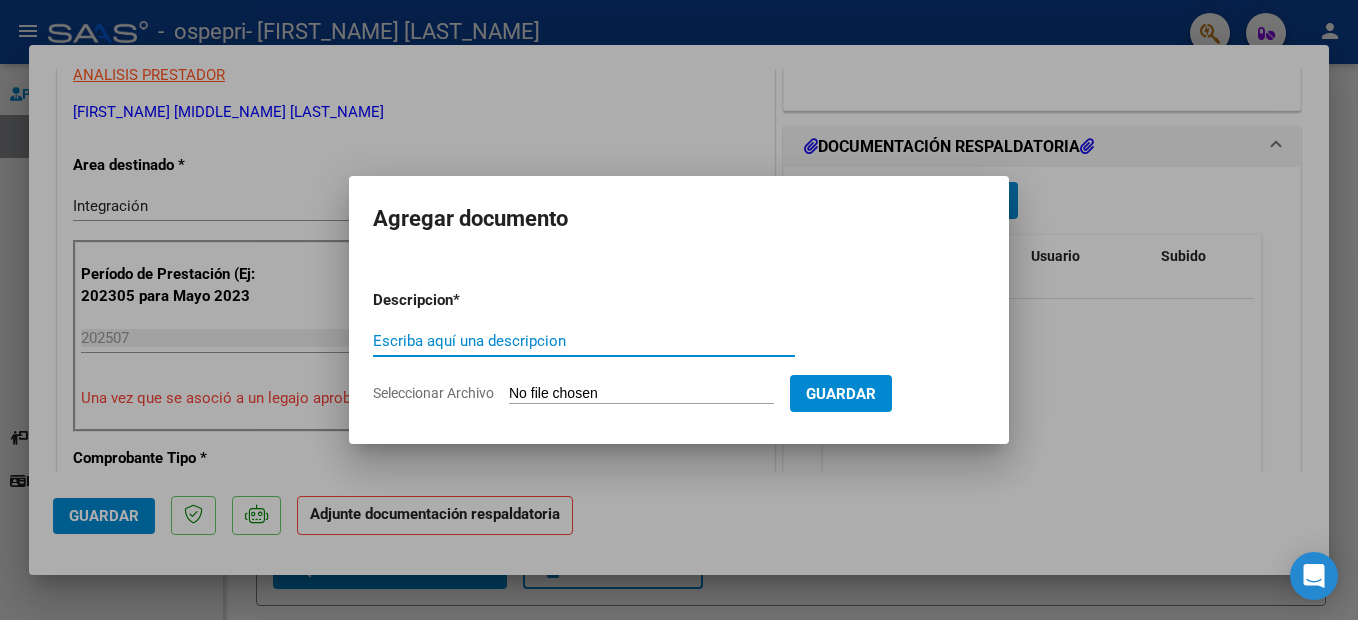 click on "Escriba aquí una descripcion" at bounding box center [584, 341] 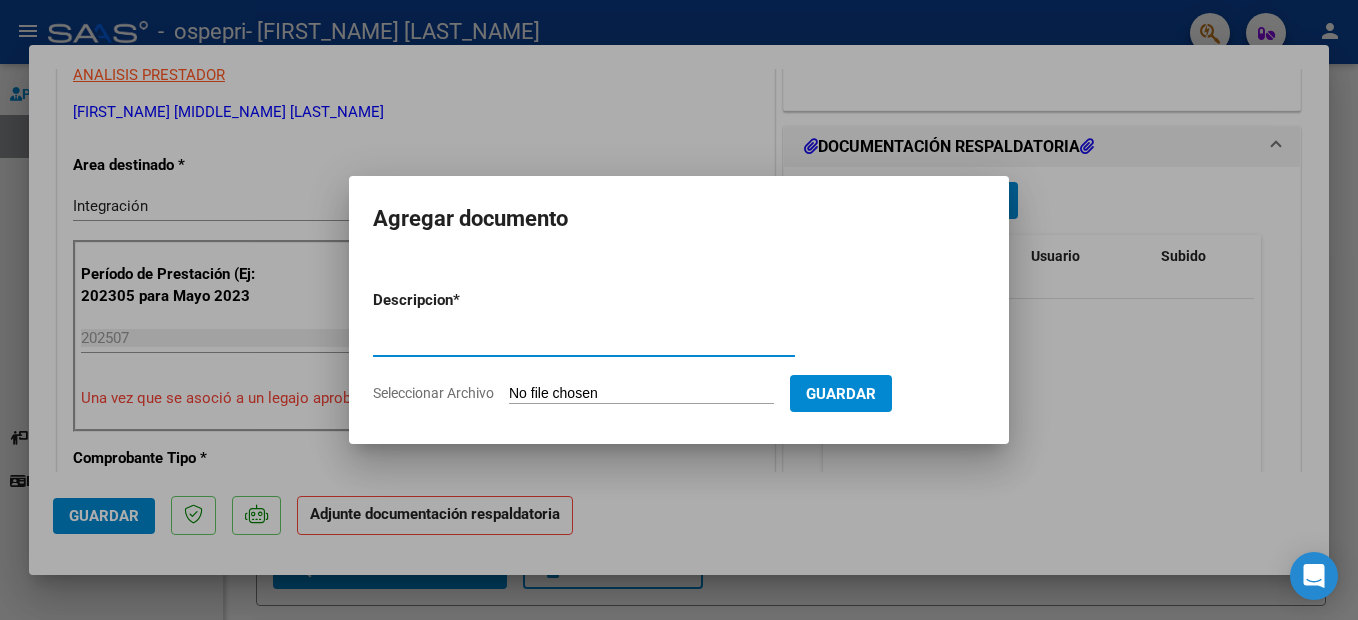 type on "Planilla" 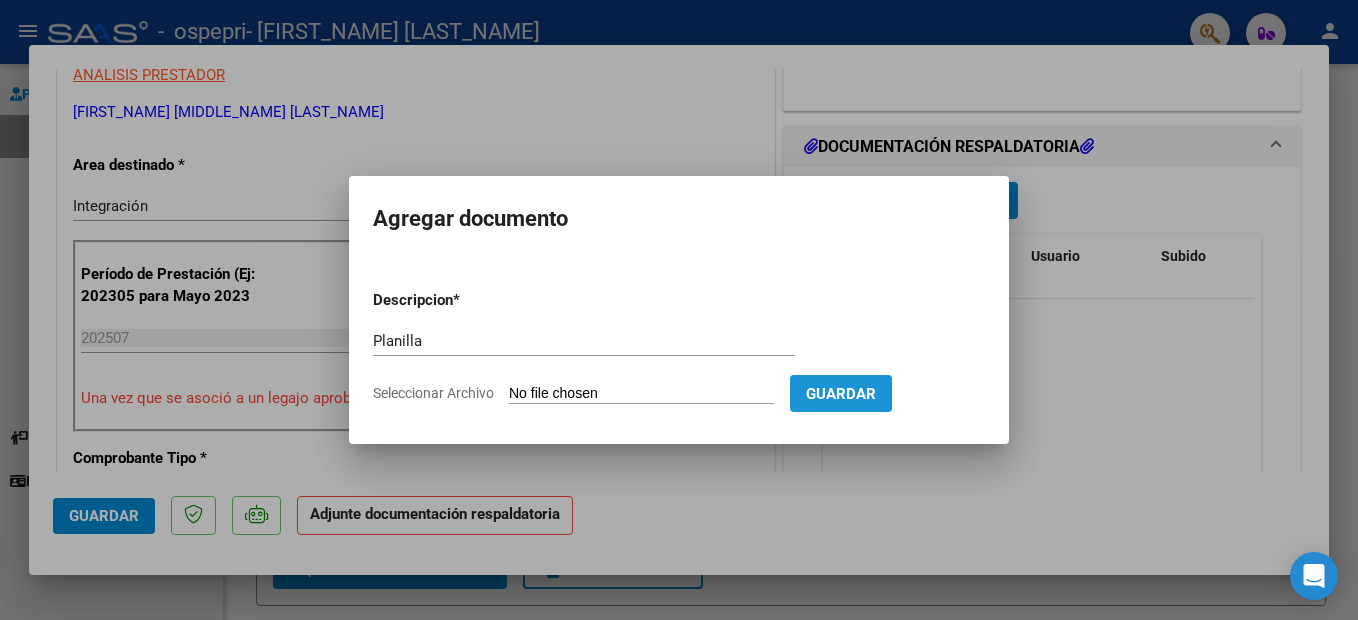 click on "Guardar" at bounding box center [841, 394] 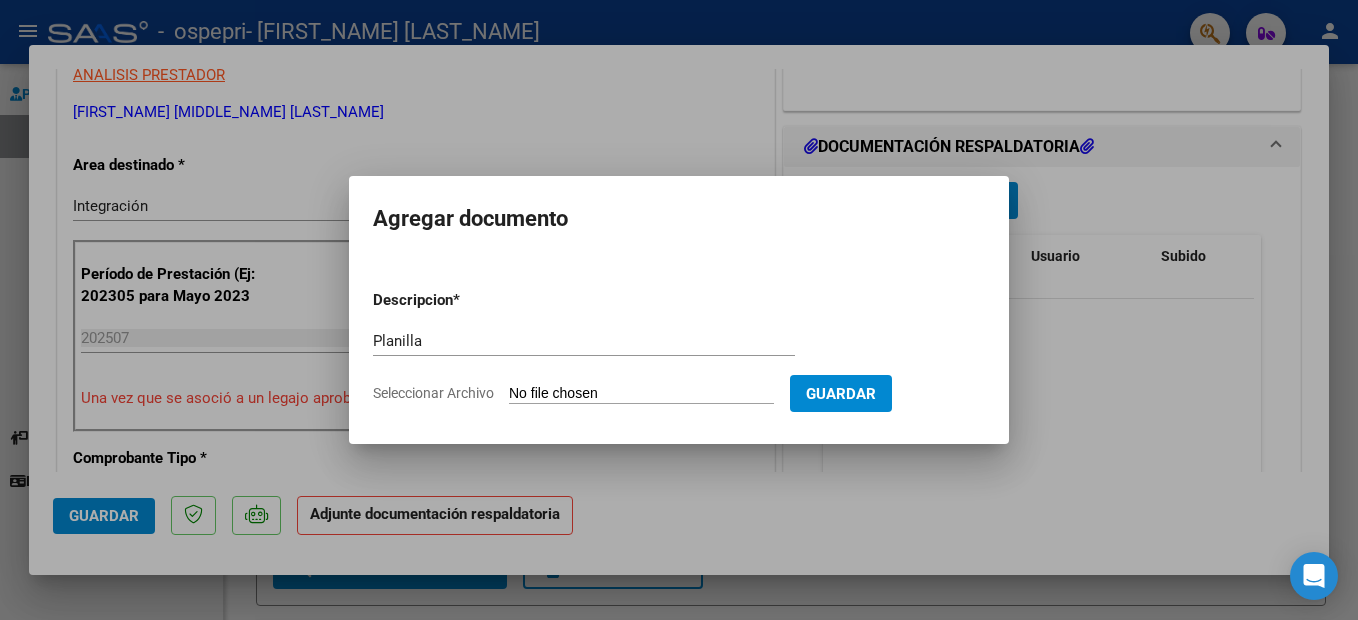 click on "Seleccionar Archivo" at bounding box center (641, 394) 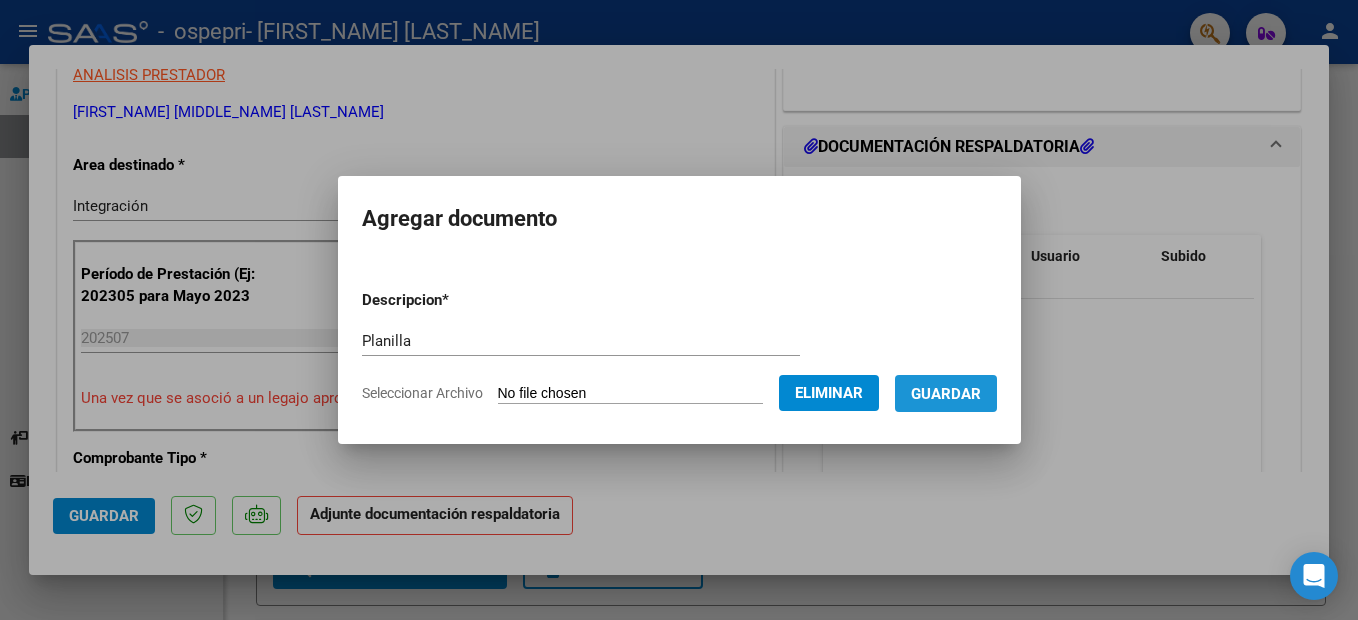 click on "Guardar" at bounding box center [946, 394] 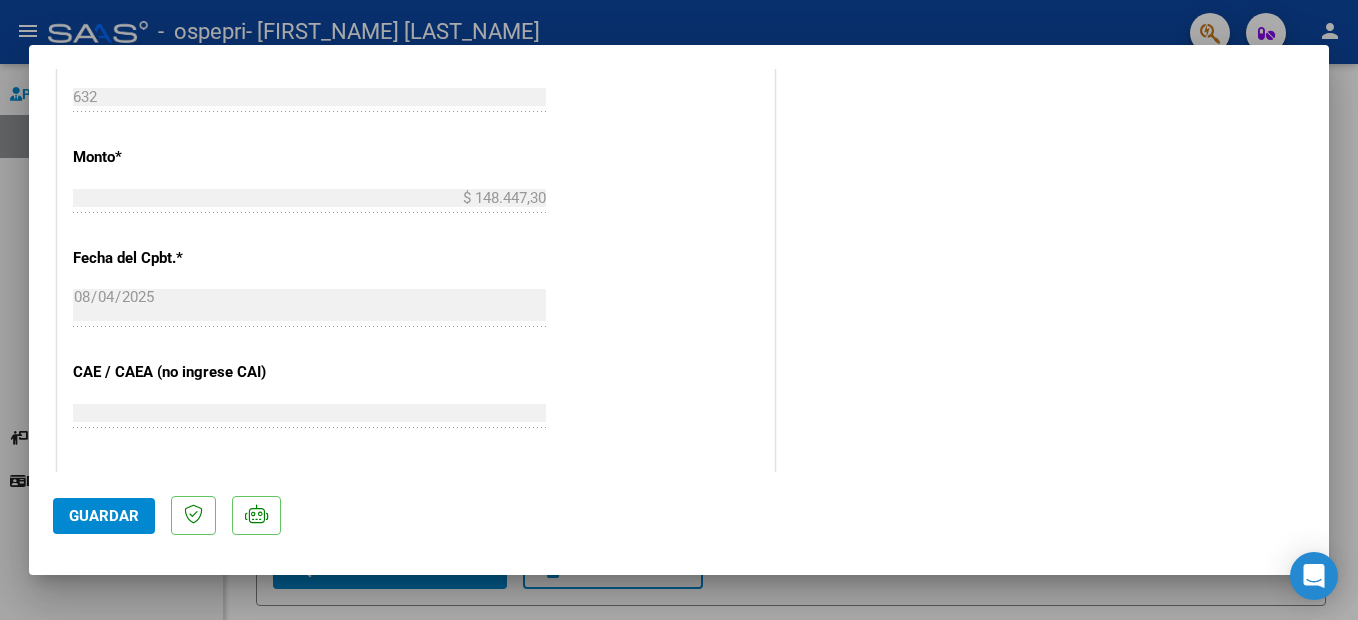 scroll, scrollTop: 1242, scrollLeft: 0, axis: vertical 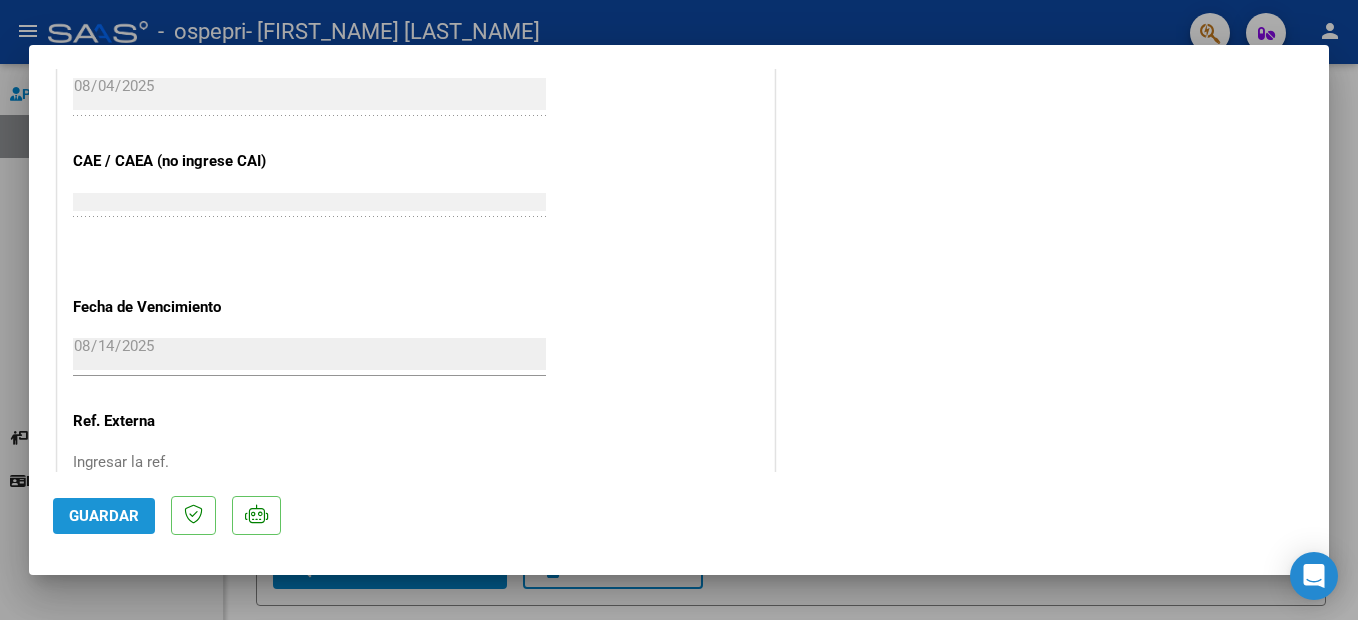 click on "Guardar" 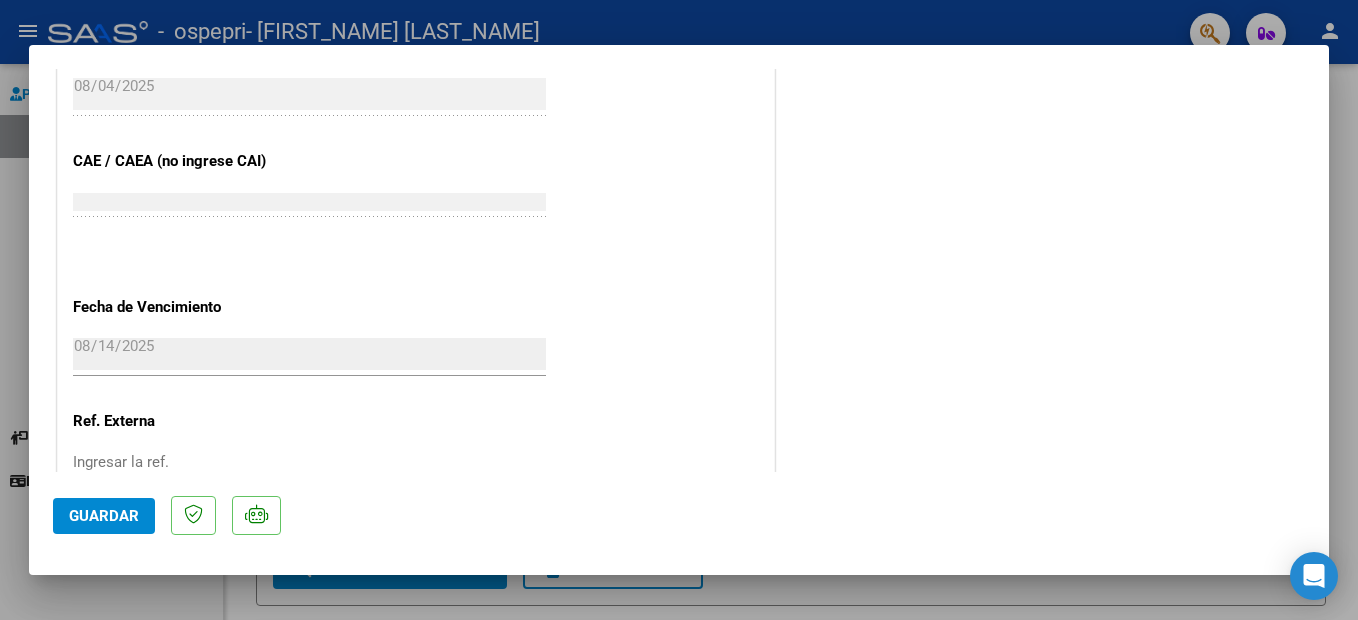 click at bounding box center [679, 310] 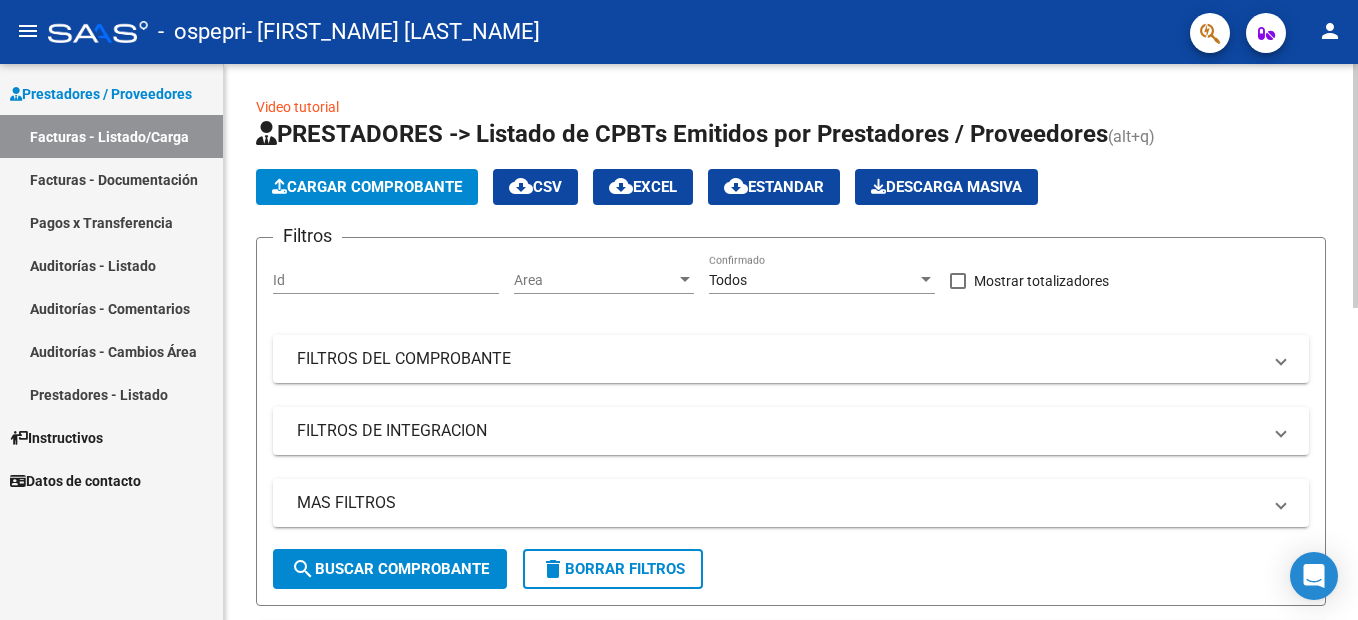 click on "Cargar Comprobante" 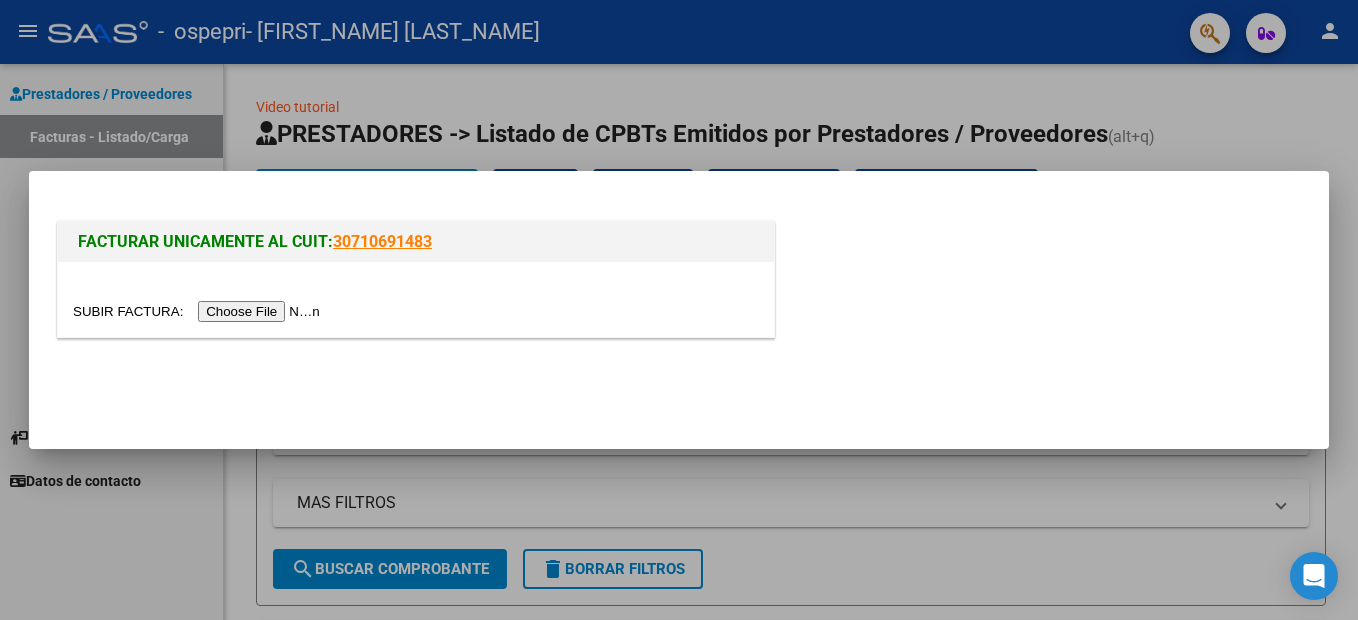 click at bounding box center [199, 311] 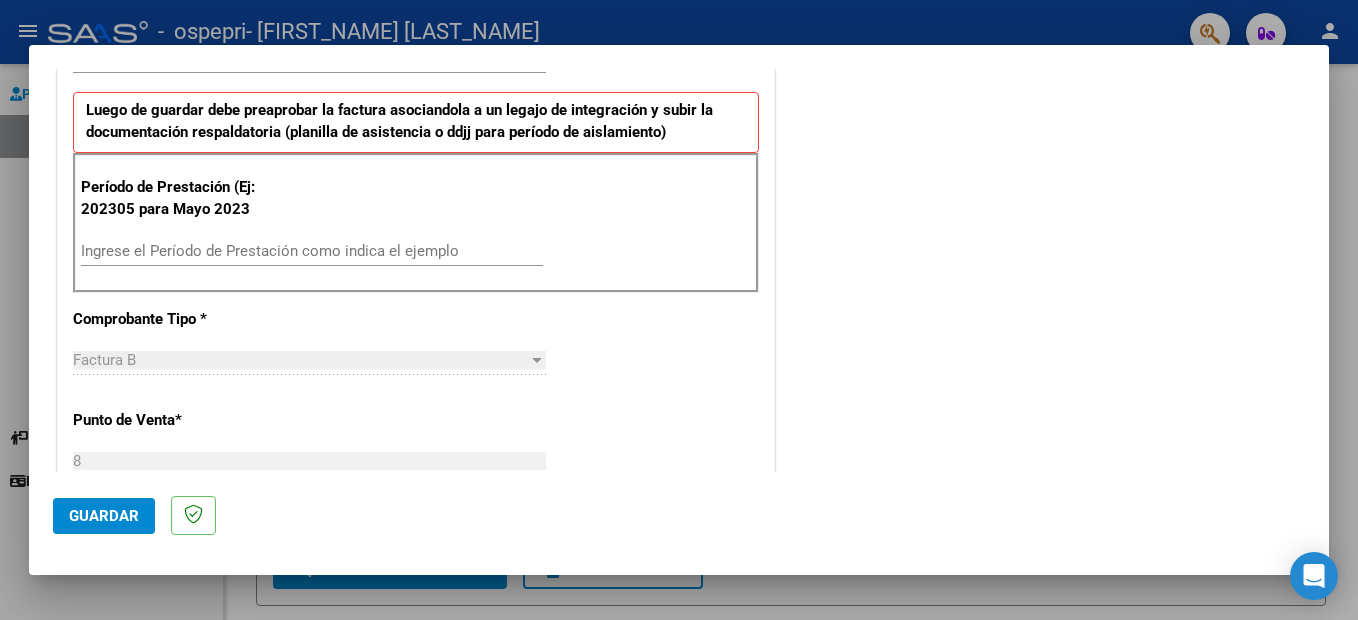 scroll, scrollTop: 513, scrollLeft: 0, axis: vertical 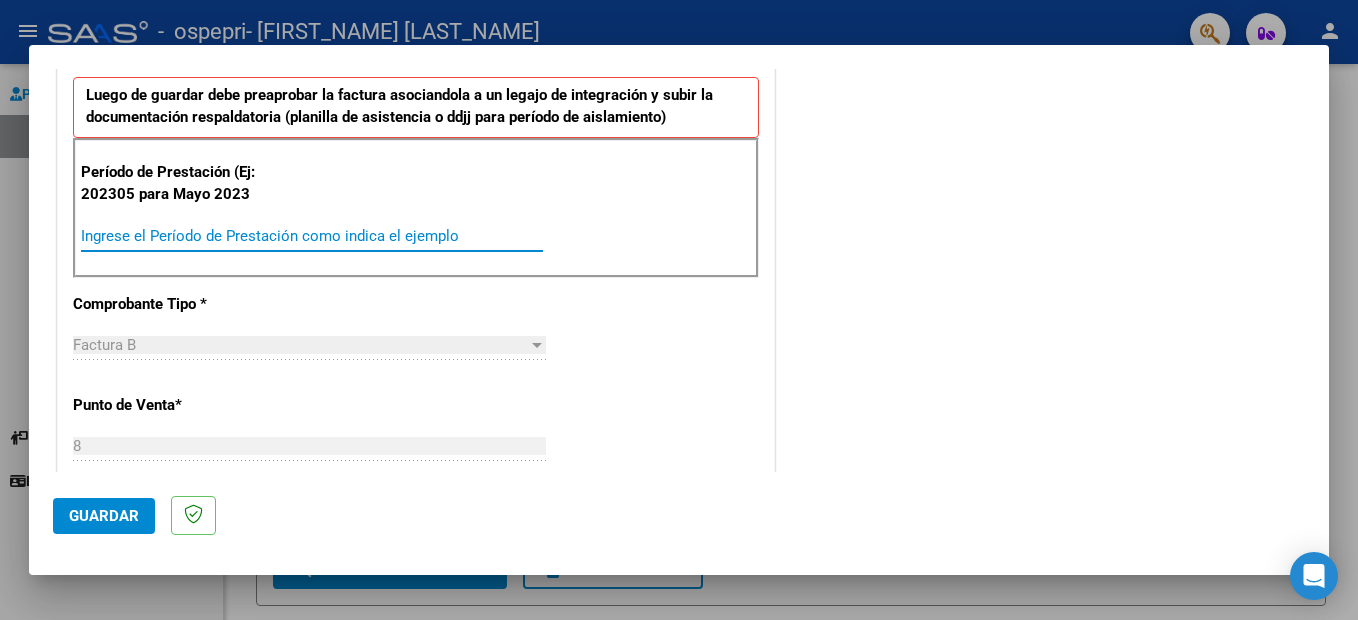 click on "Ingrese el Período de Prestación como indica el ejemplo" at bounding box center (312, 236) 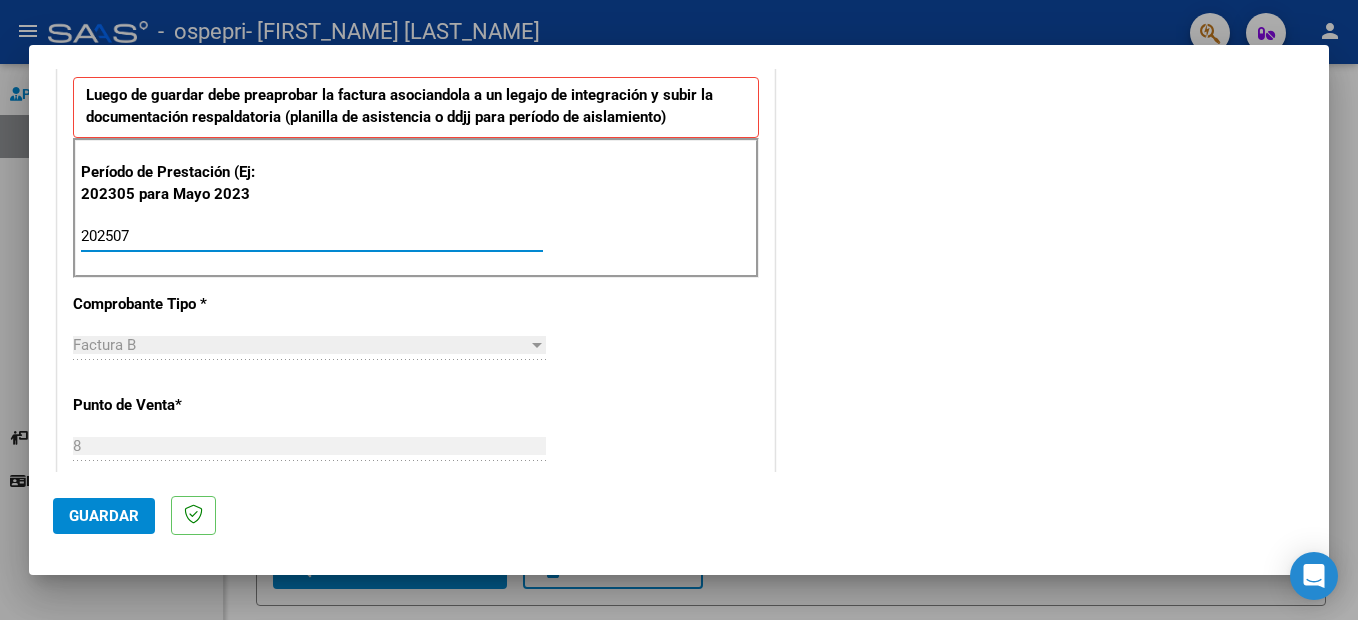 type on "202507" 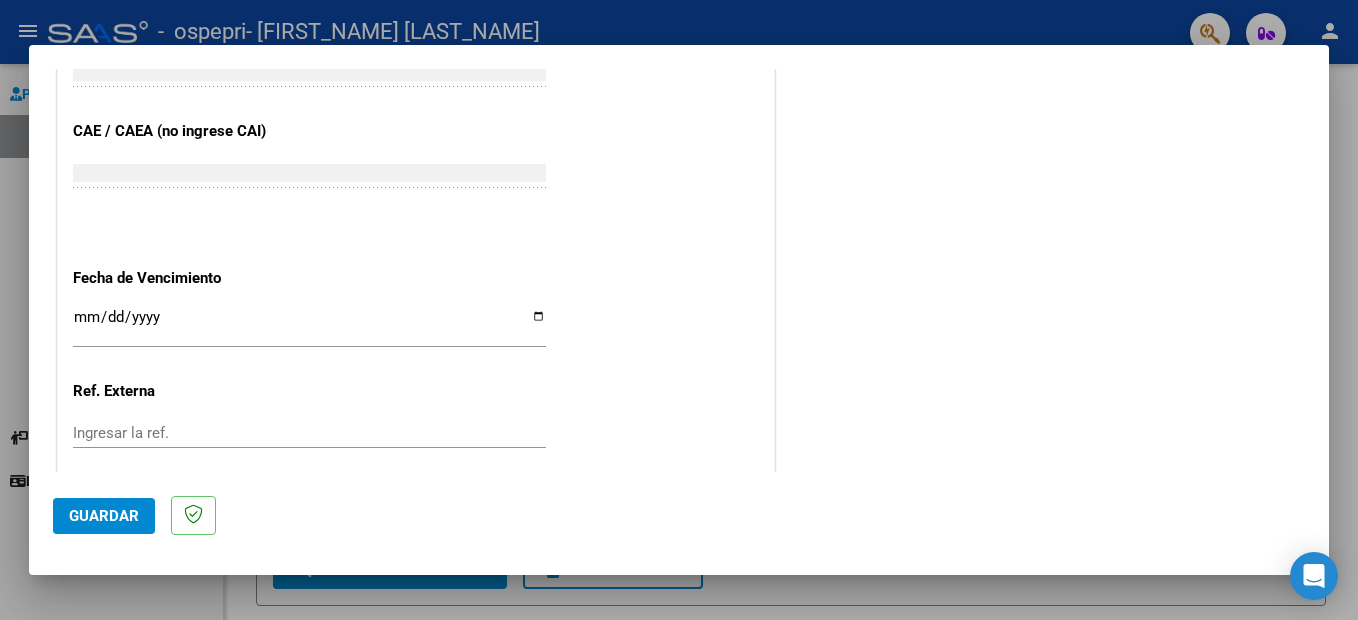 scroll, scrollTop: 1296, scrollLeft: 0, axis: vertical 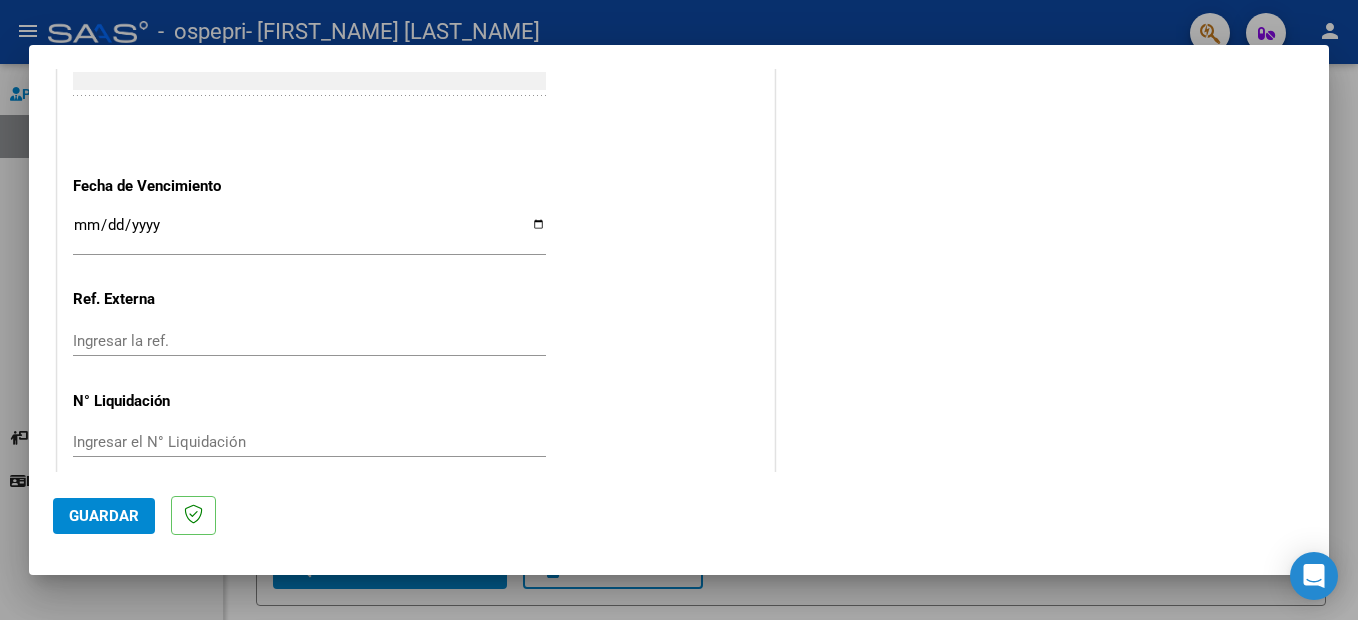 click on "Ingresar la fecha" at bounding box center [309, 233] 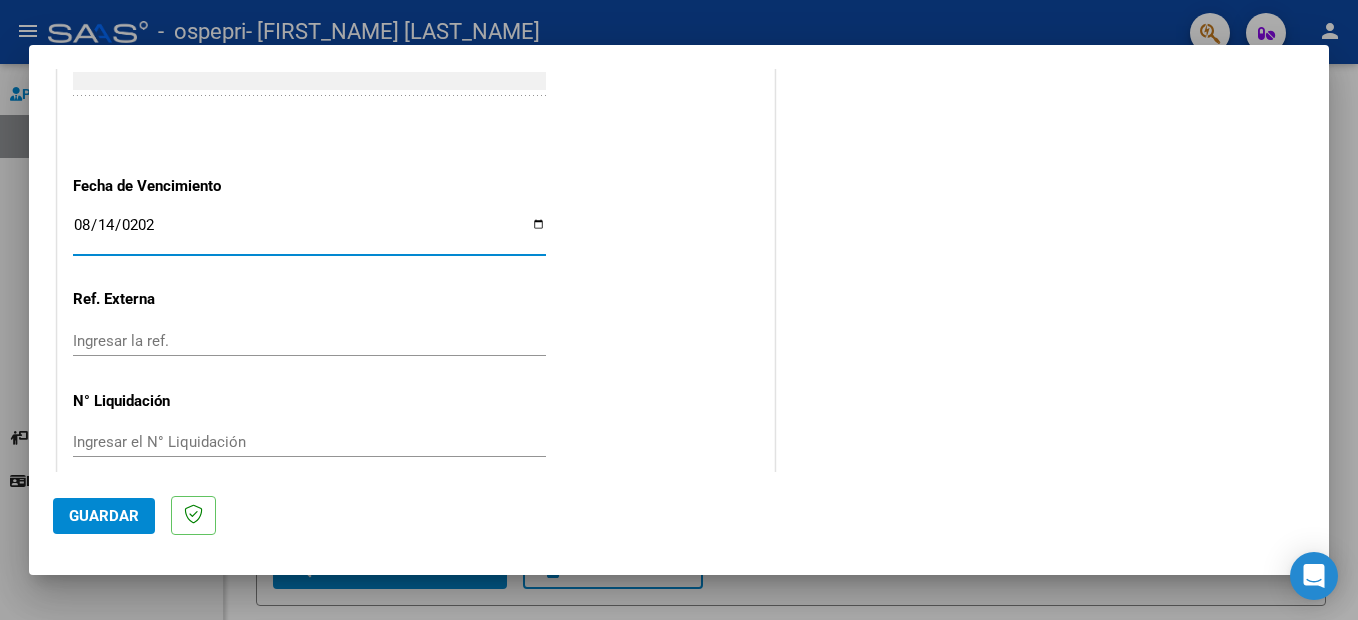 type on "2025-08-14" 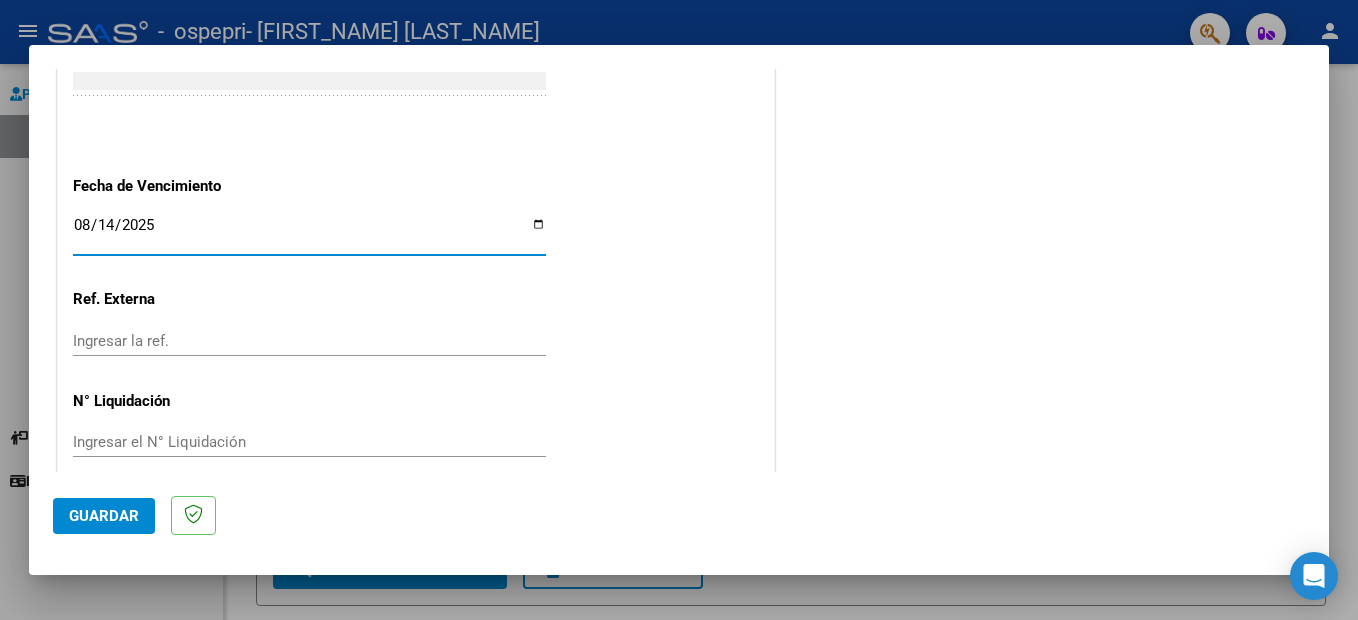 click on "Ingresar el N° Liquidación" at bounding box center (309, 442) 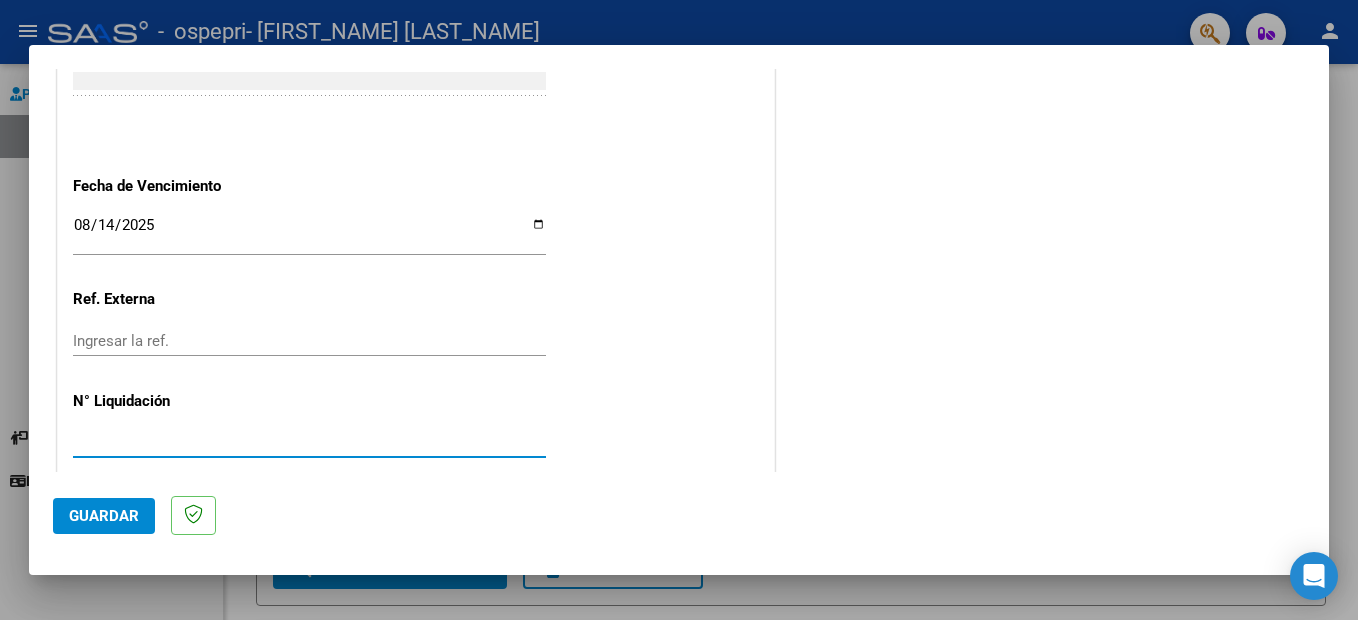 type on "266600" 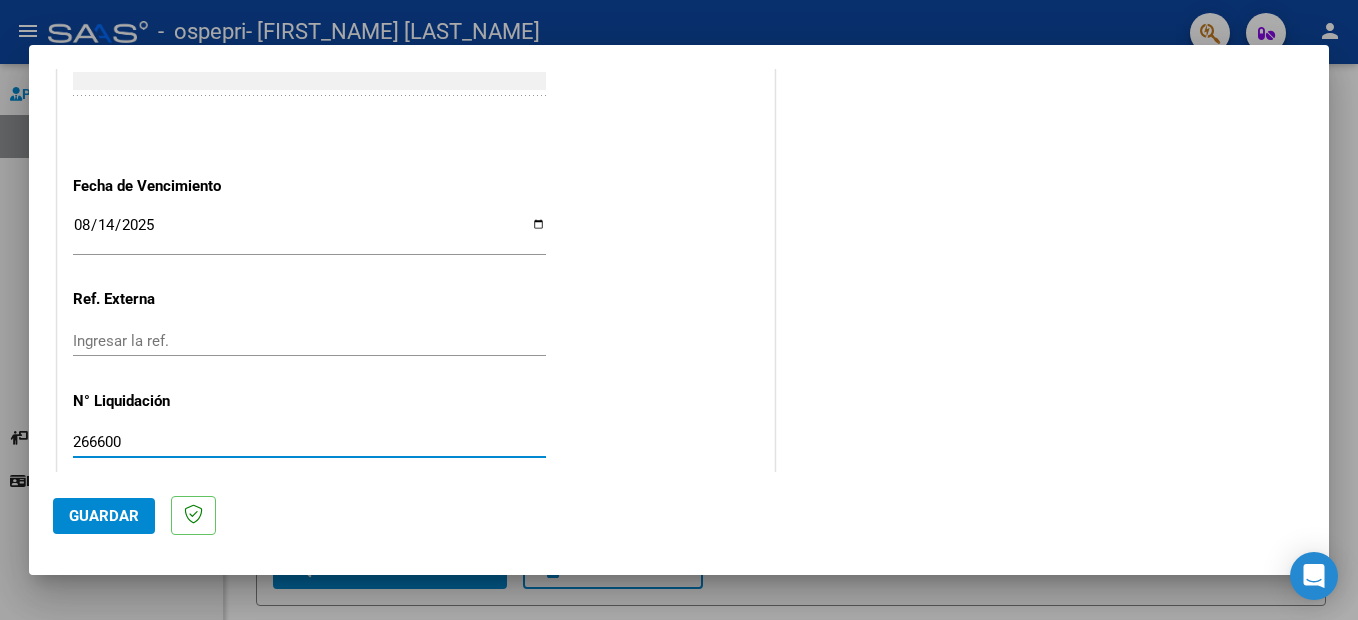 type 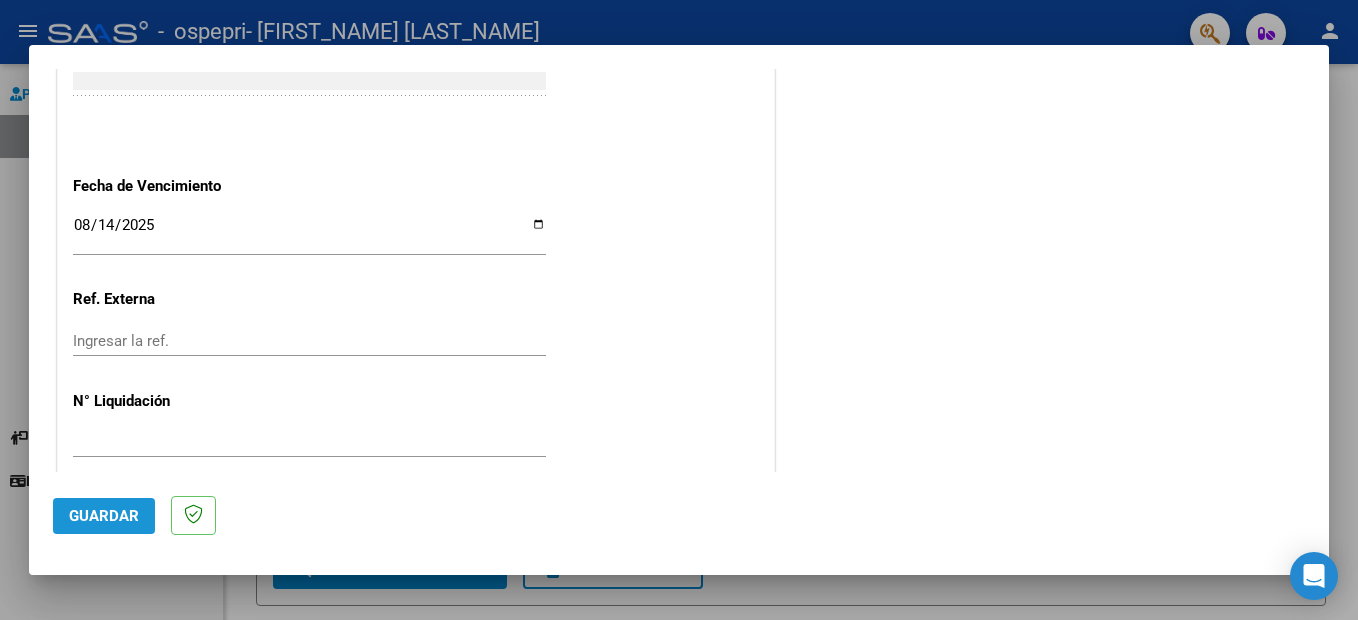 click on "Guardar" 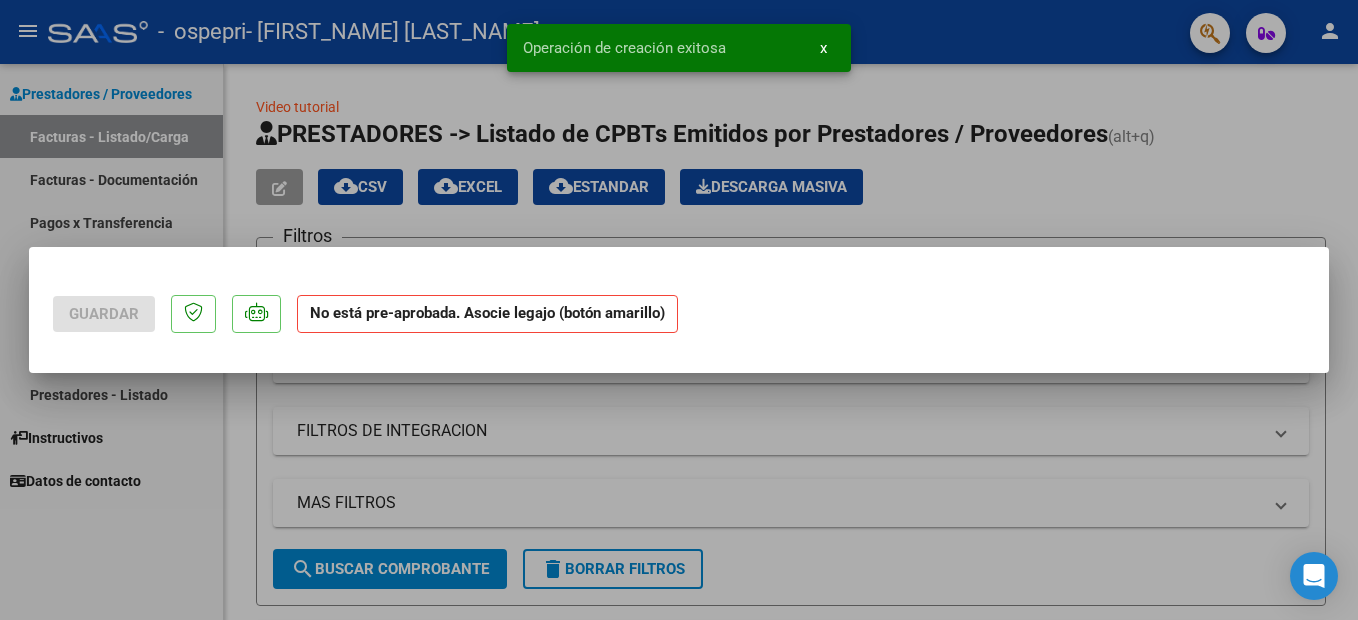 scroll, scrollTop: 0, scrollLeft: 0, axis: both 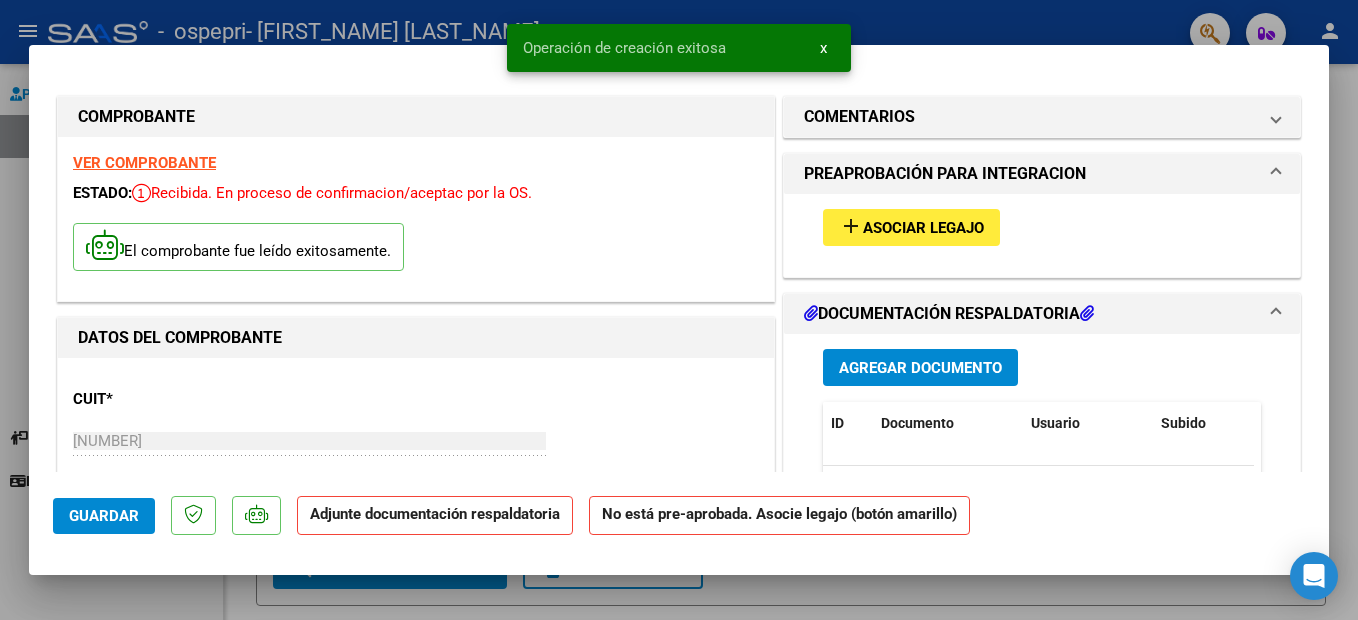 click on "Asociar Legajo" at bounding box center (923, 228) 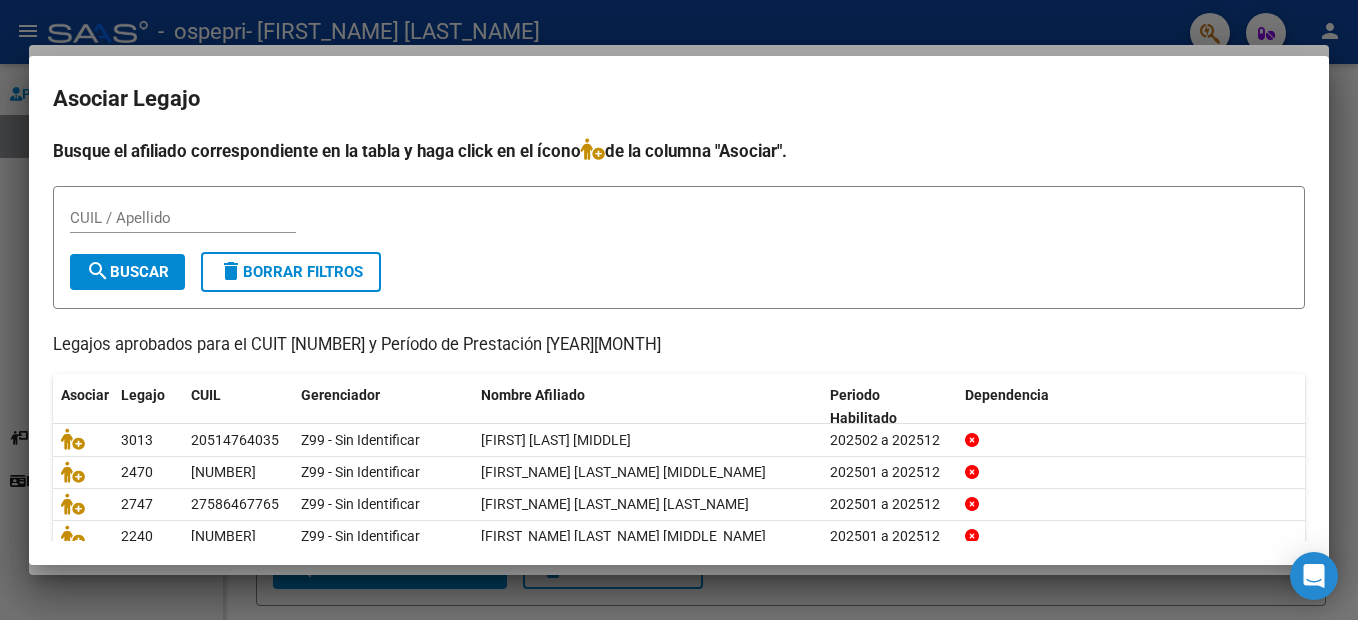 scroll, scrollTop: 123, scrollLeft: 0, axis: vertical 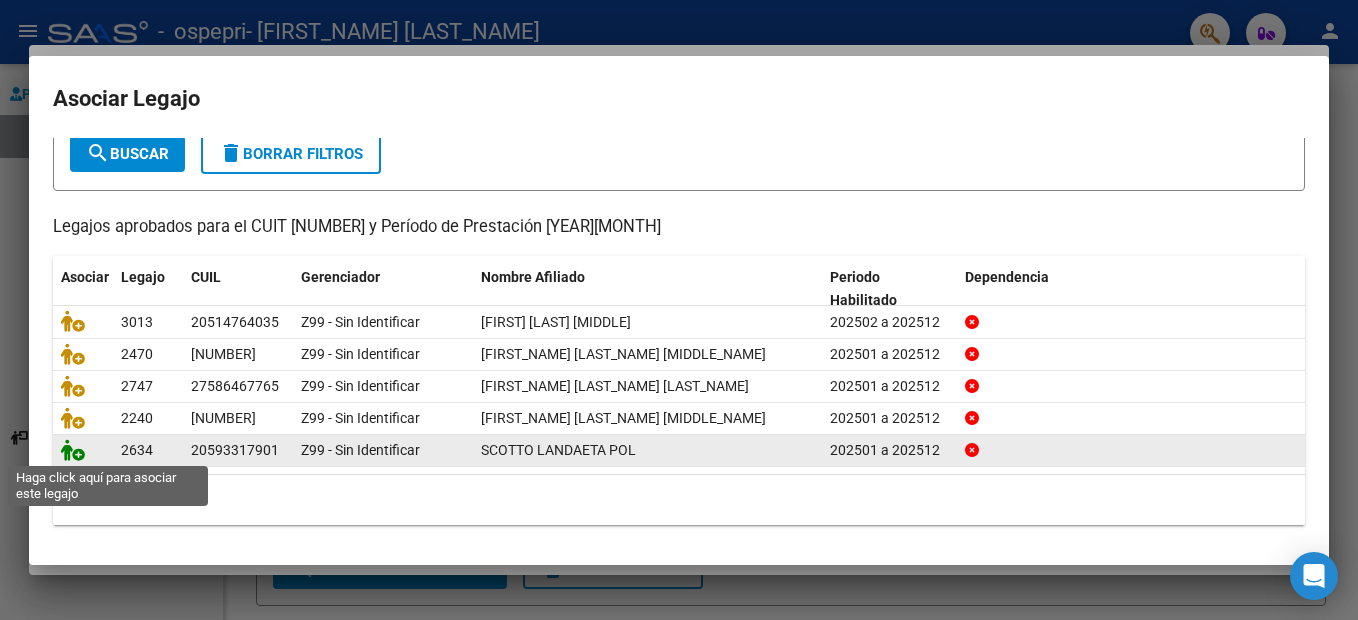 click 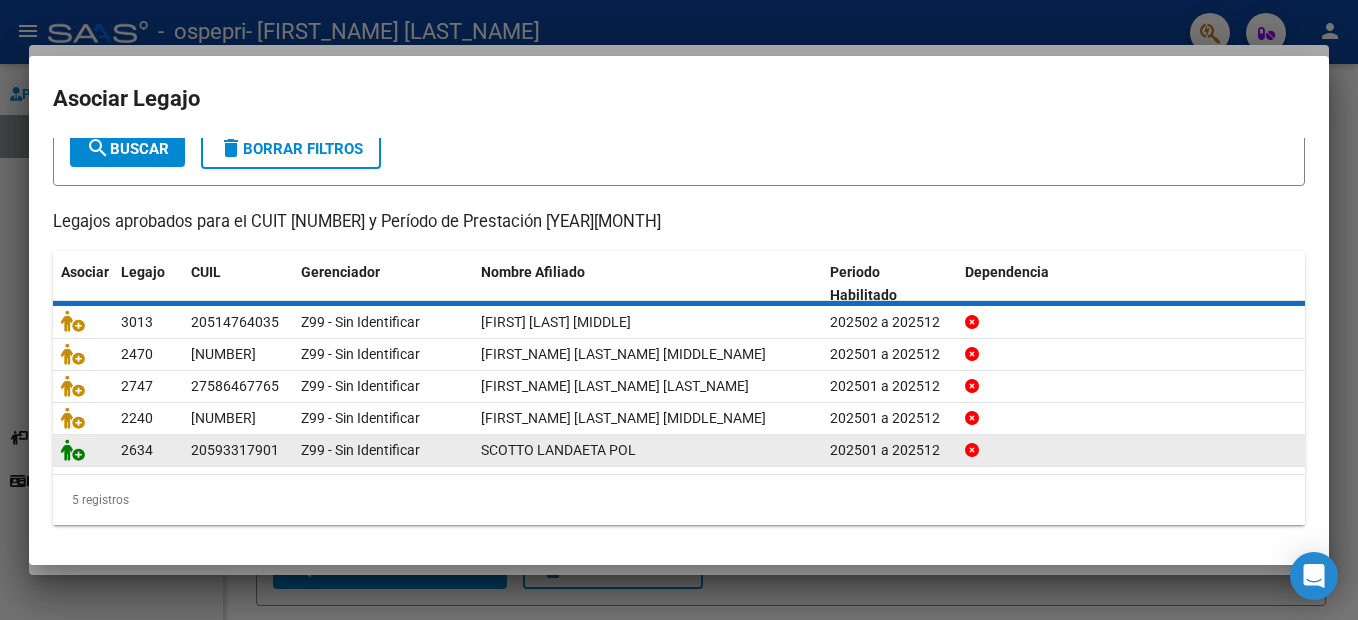 scroll, scrollTop: 136, scrollLeft: 0, axis: vertical 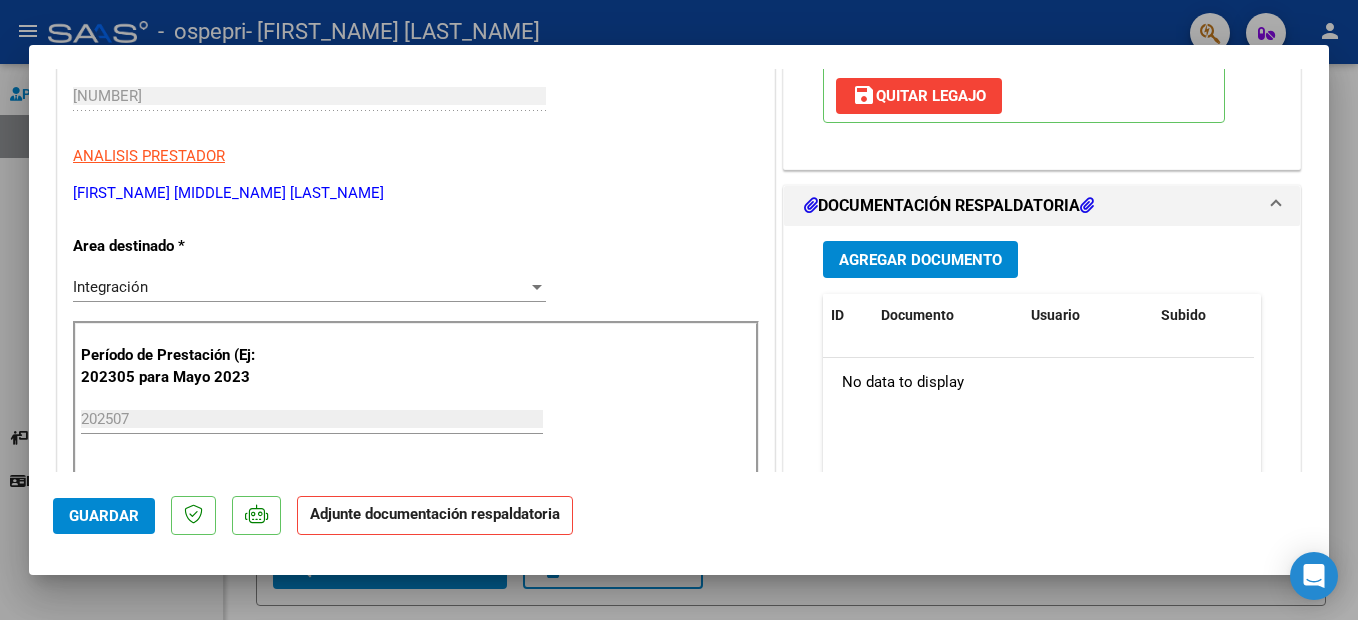 click on "Agregar Documento" at bounding box center [920, 260] 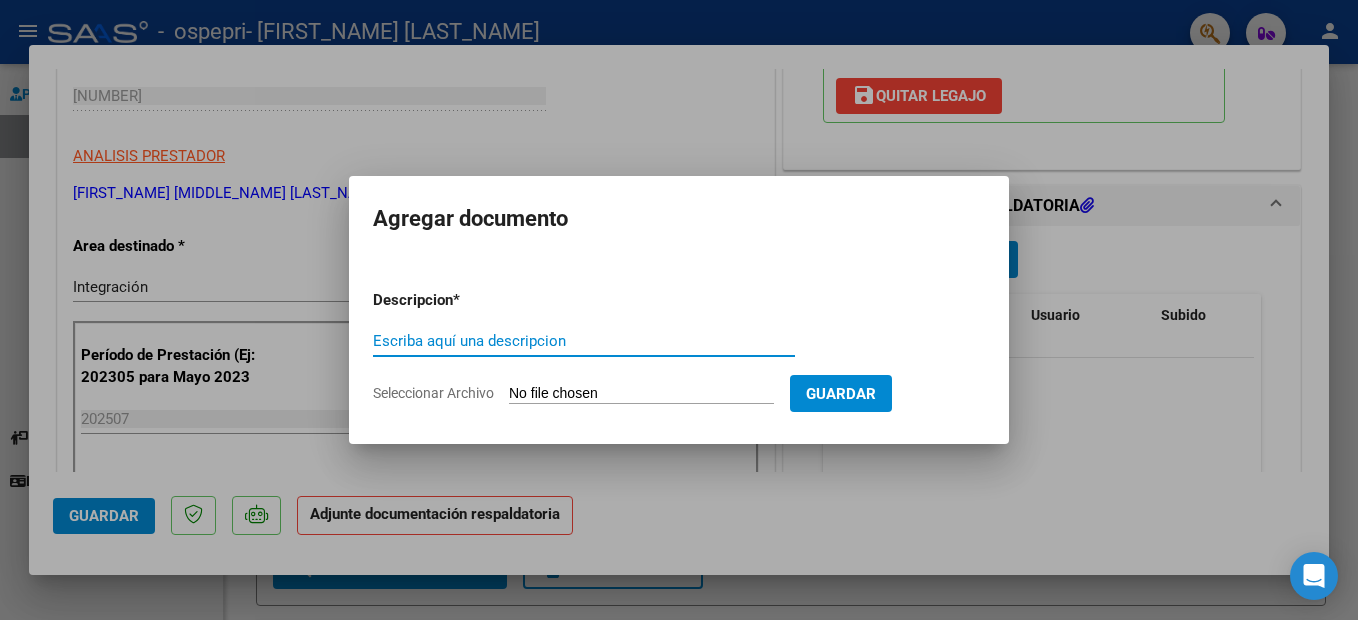 click on "Escriba aquí una descripcion" at bounding box center (584, 341) 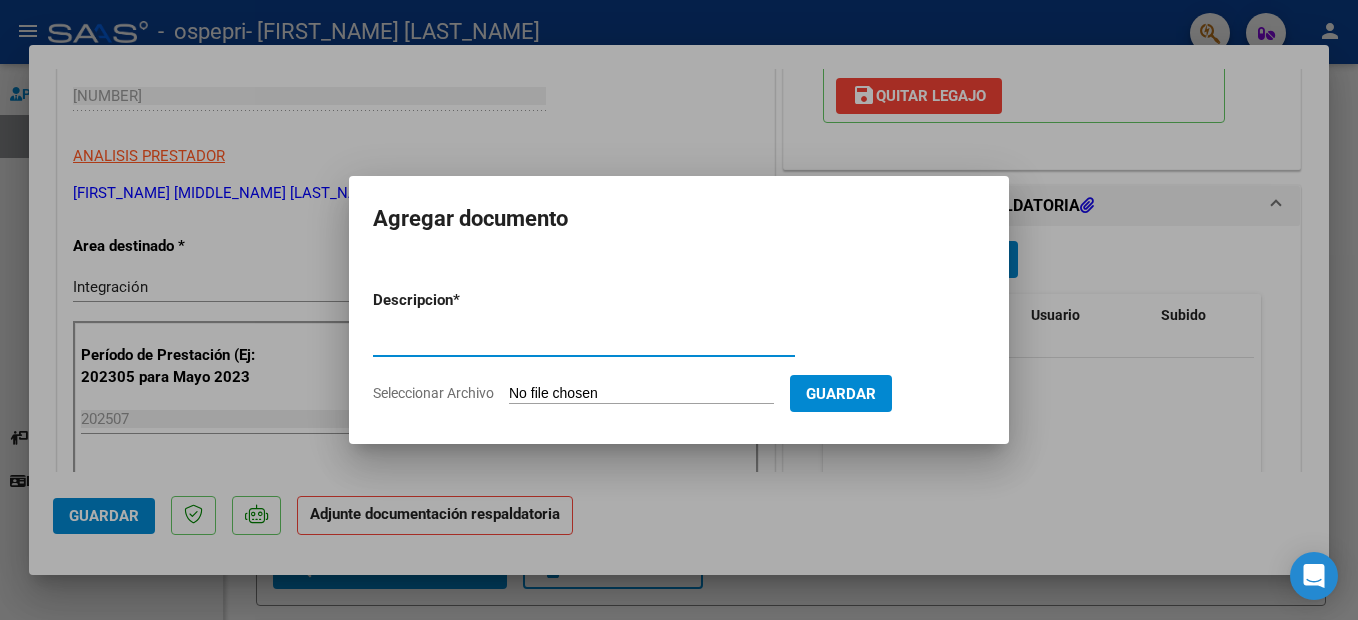 type on "Planilla" 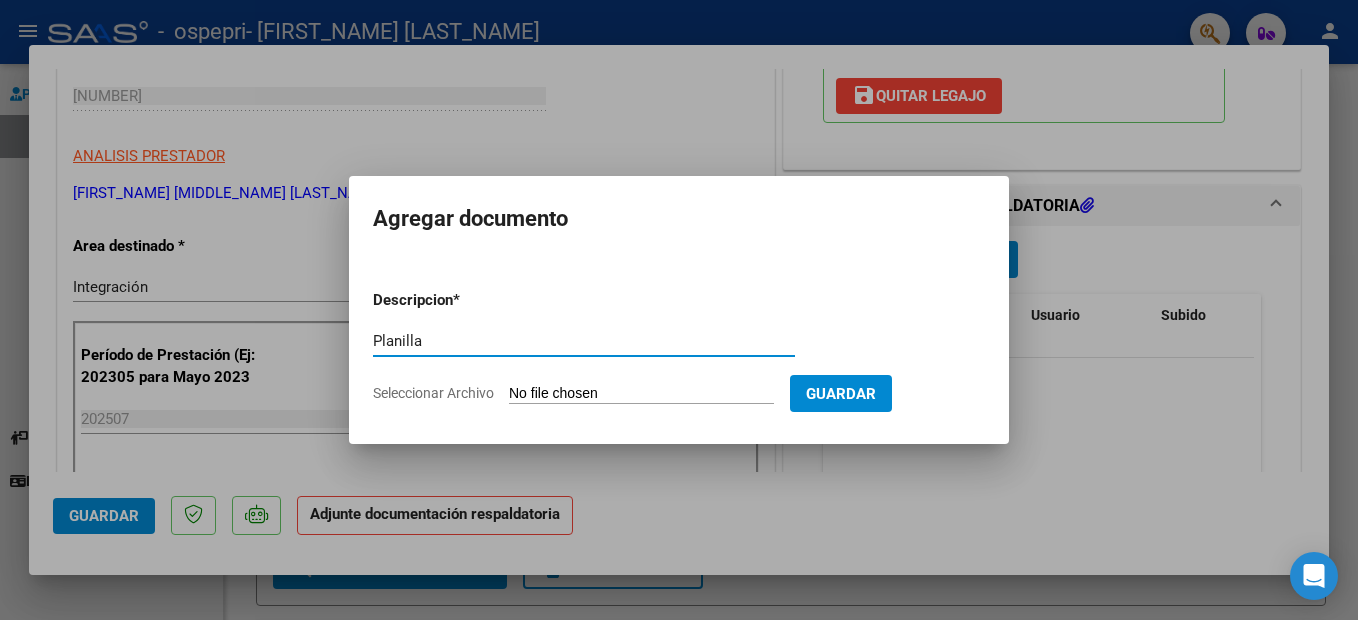 click on "Seleccionar Archivo" at bounding box center [641, 394] 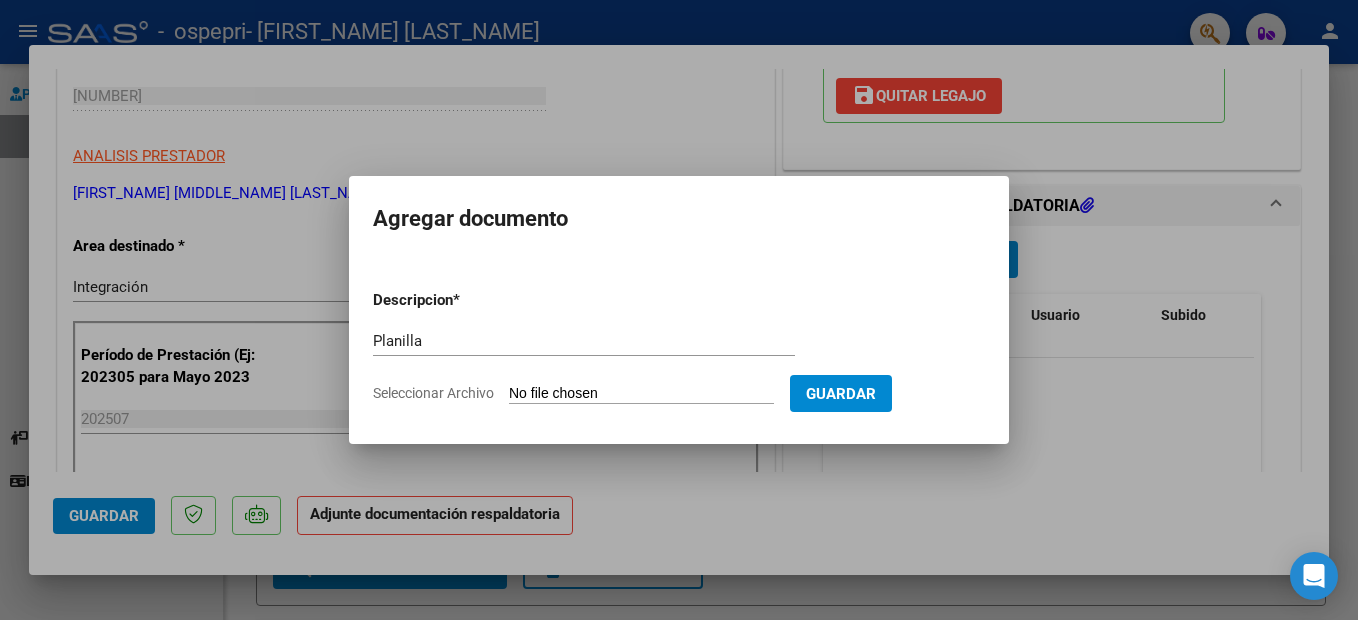 type on "C:\fakepath\Planilla Scotto Pol [MONTH] [YEAR].pdf" 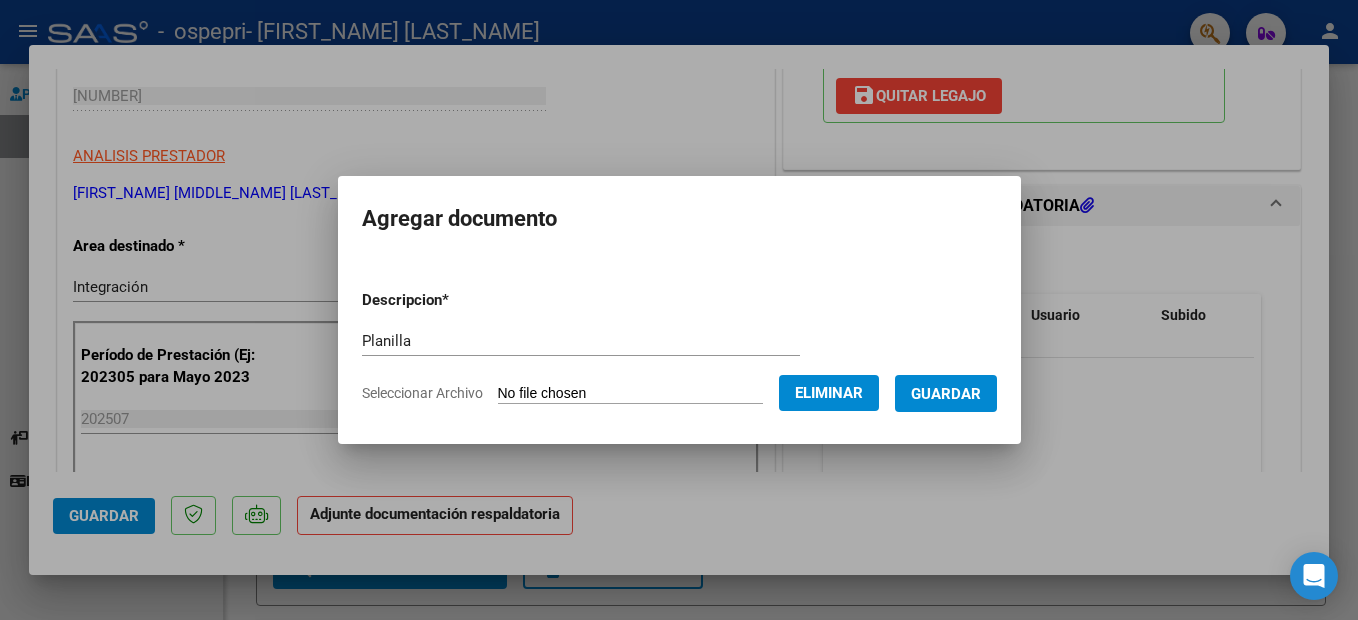 click on "Guardar" at bounding box center [946, 394] 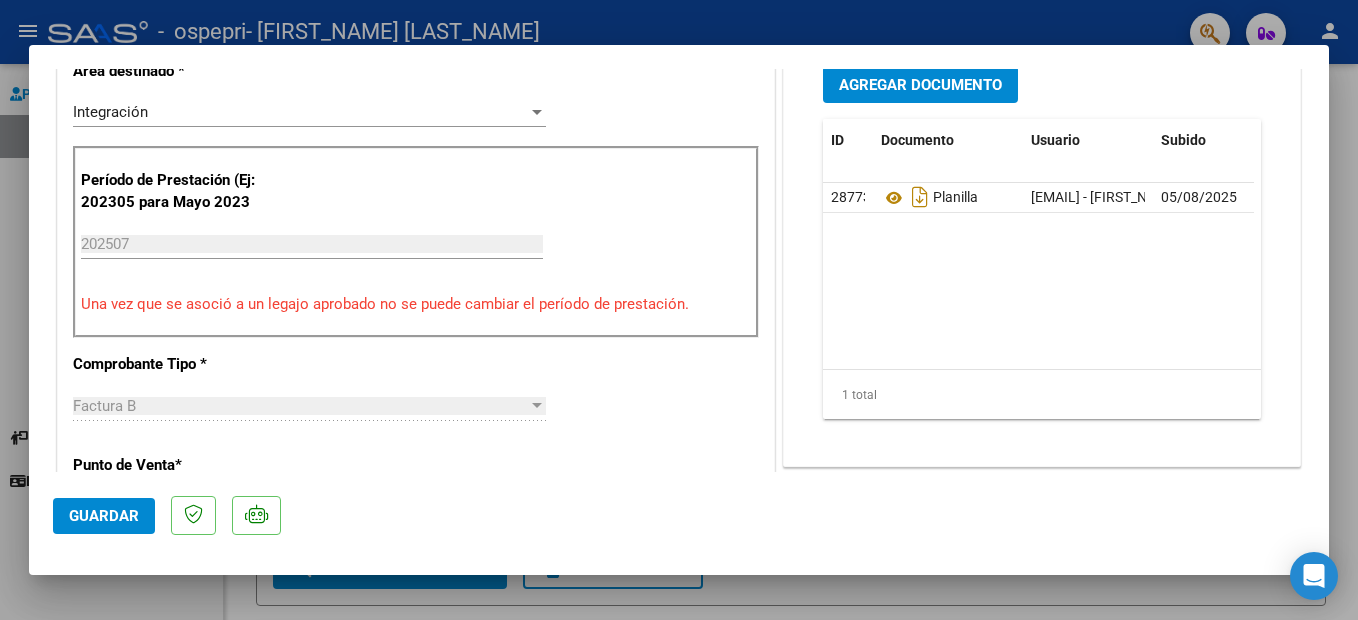 scroll, scrollTop: 610, scrollLeft: 0, axis: vertical 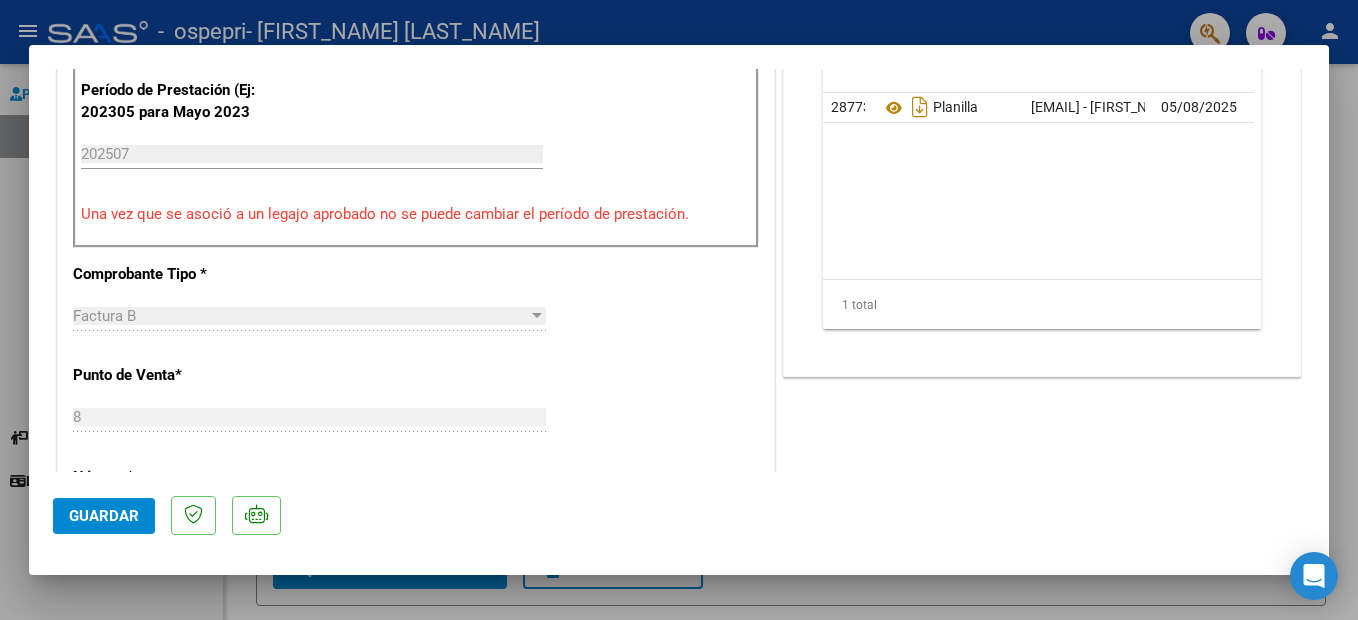 click on "Guardar" 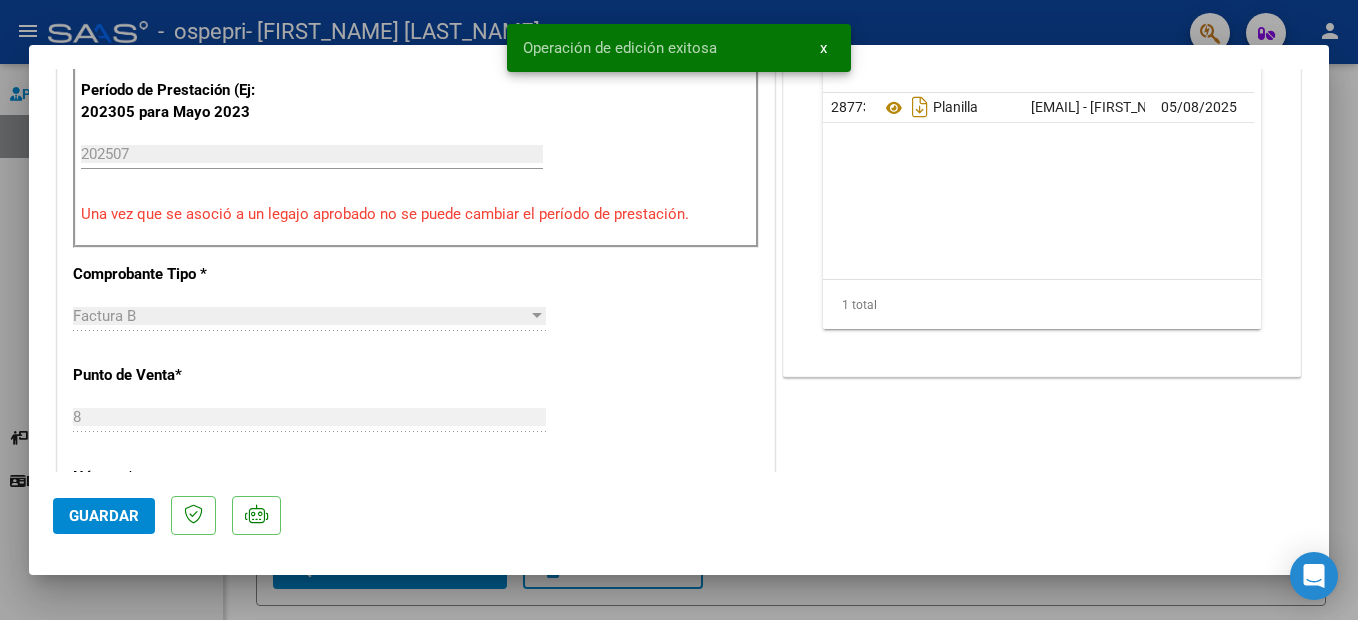 click at bounding box center [679, 310] 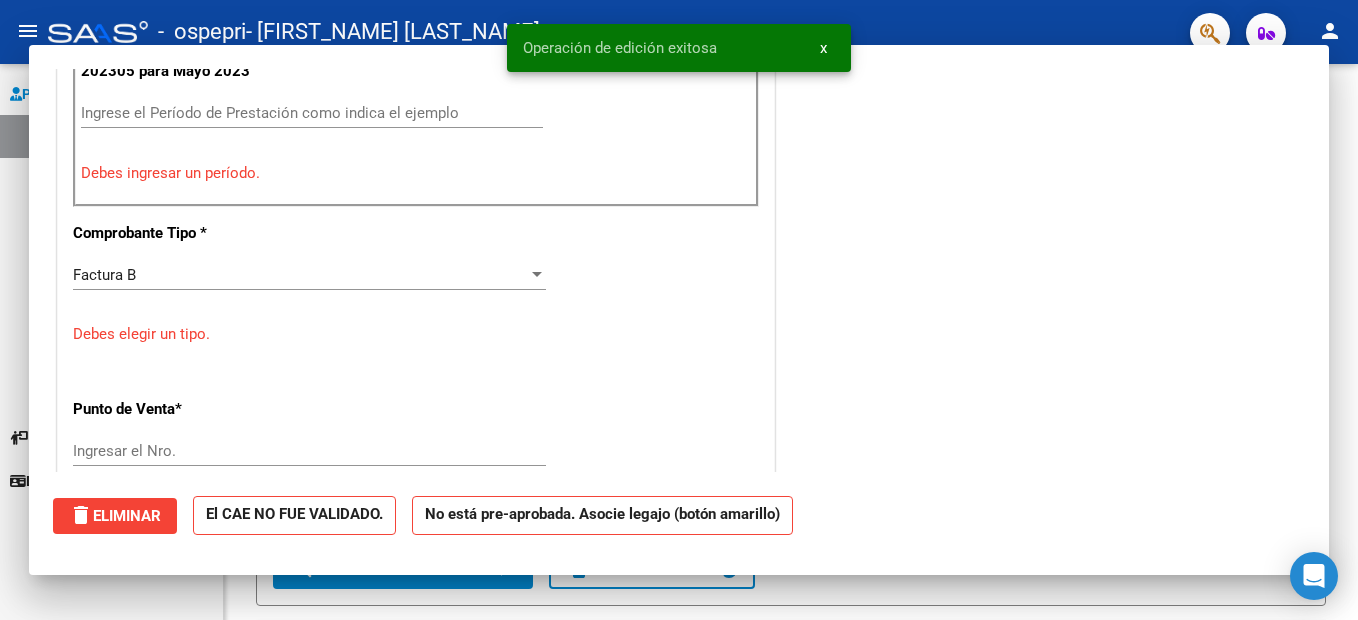 scroll, scrollTop: 0, scrollLeft: 0, axis: both 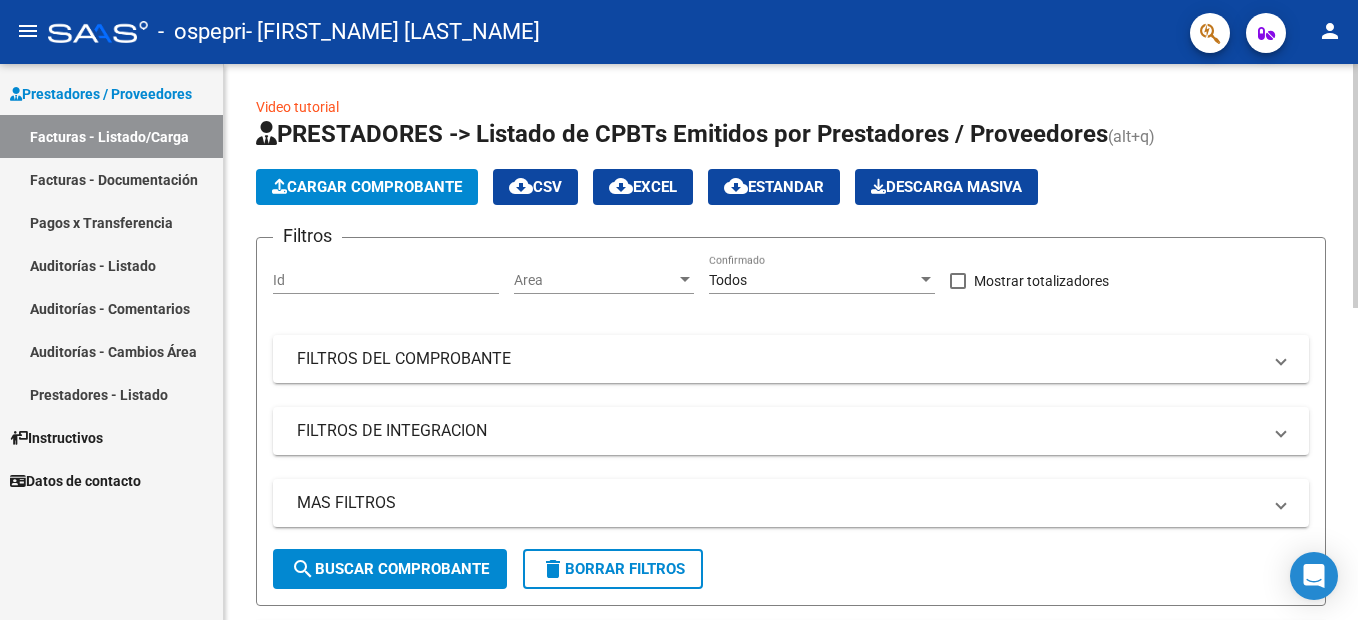 click on "menu -   ospepri   - [FIRST_NAME] [LAST_NAME] person    Prestadores / Proveedores Facturas - Listado/Carga Facturas - Documentación Pagos x Transferencia Auditorías - Listado Auditorías - Comentarios Auditorías - Cambios Área Prestadores - Listado    Instructivos    Datos de contacto  Video tutorial   PRESTADORES -> Listado de CPBTs Emitidos por Prestadores / Proveedores (alt+q)   Cargar Comprobante
cloud_download  CSV  cloud_download  EXCEL  cloud_download  Estandar   Descarga Masiva
Filtros Id Area Area Todos Confirmado   Mostrar totalizadores   FILTROS DEL COMPROBANTE  Comprobante Tipo Comprobante Tipo Start date – End date Fec. Comprobante Desde / Hasta Días Emisión Desde(cant. días) Días Emisión Hasta(cant. días) CUIT / Razón Social Pto. Venta Nro. Comprobante Código SSS CAE Válido CAE Válido Todos Cargado Módulo Hosp. Todos Tiene facturacion Apócrifa Hospital Refes  FILTROS DE INTEGRACION  Período De Prestación Campos del Archivo de Rendición Devuelto x SSS (dr_envio)" at bounding box center (679, 310) 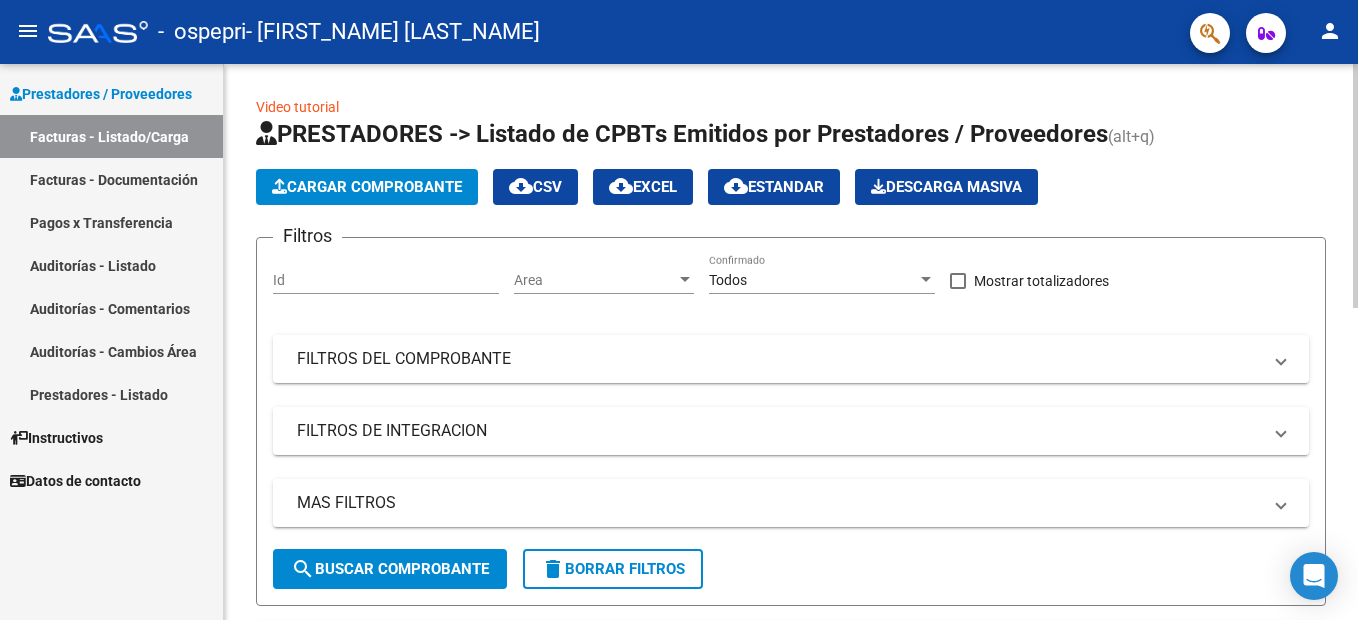 click on "Cargar Comprobante" 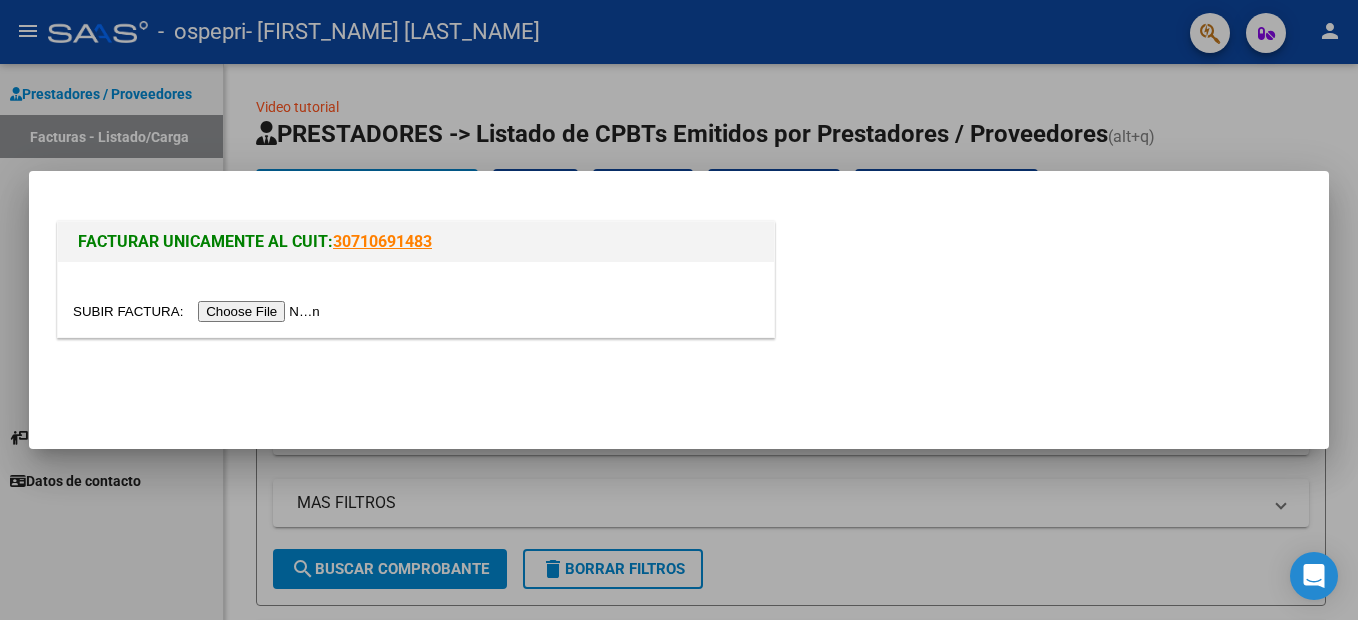 click at bounding box center [199, 311] 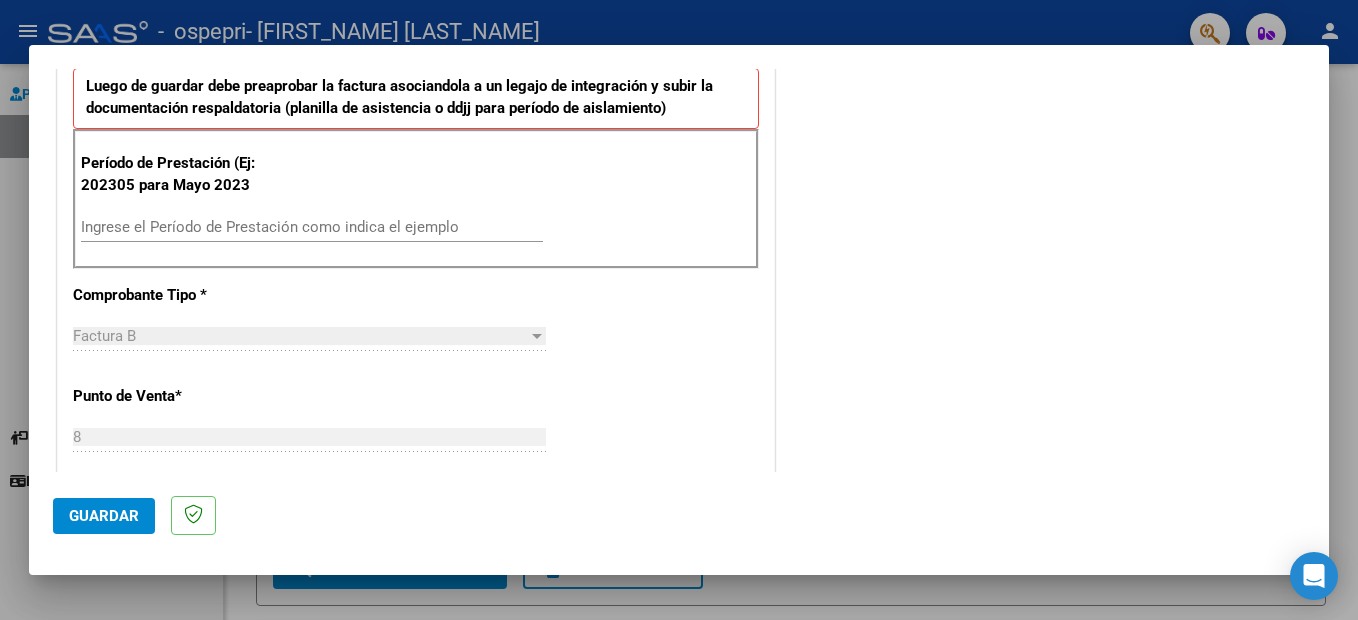 scroll, scrollTop: 561, scrollLeft: 0, axis: vertical 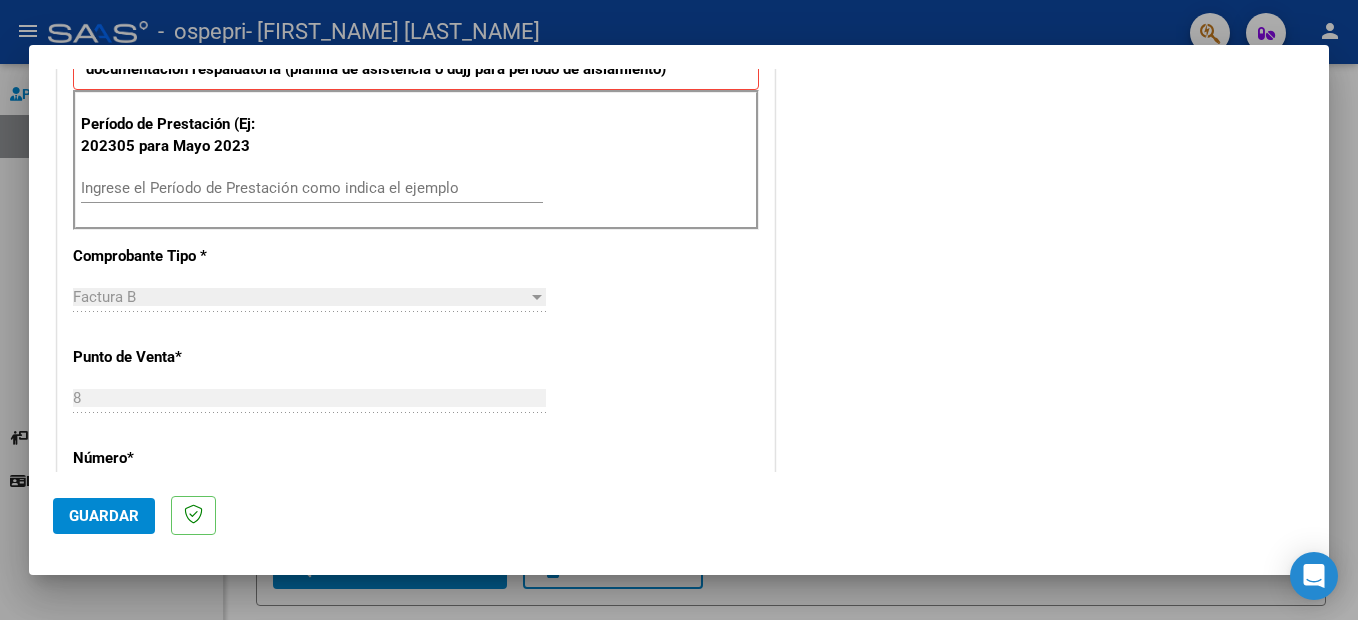 click on "Ingrese el Período de Prestación como indica el ejemplo" at bounding box center (312, 188) 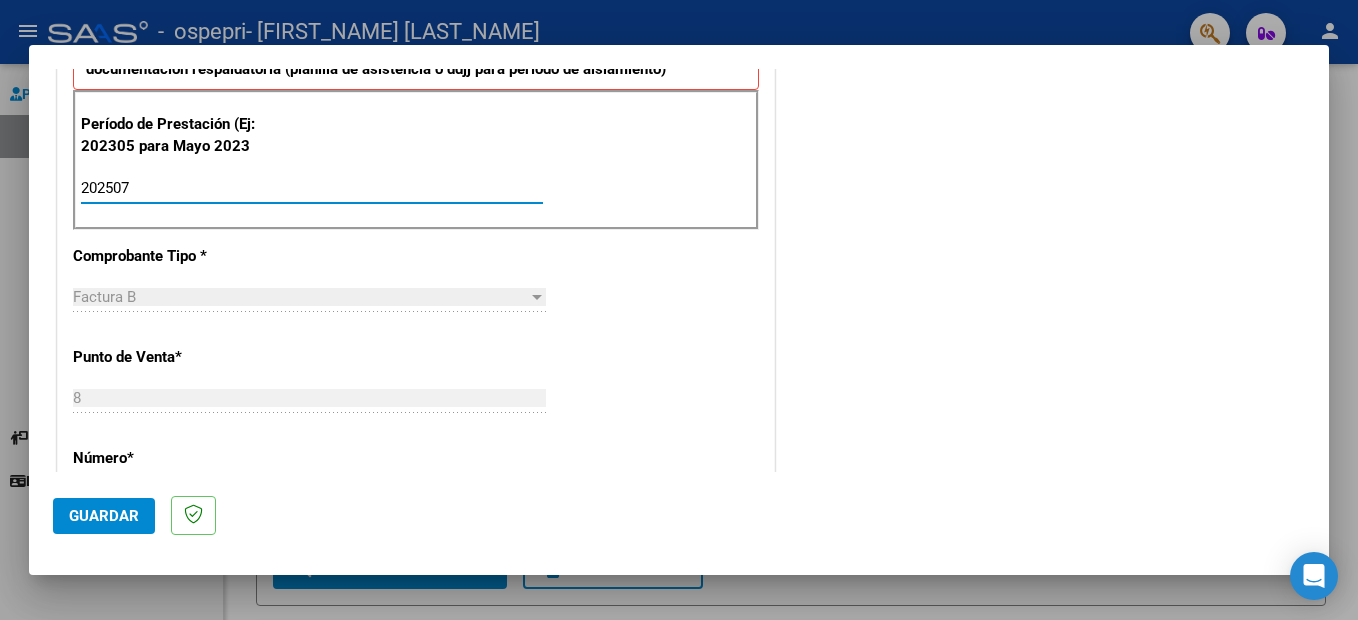type on "202507" 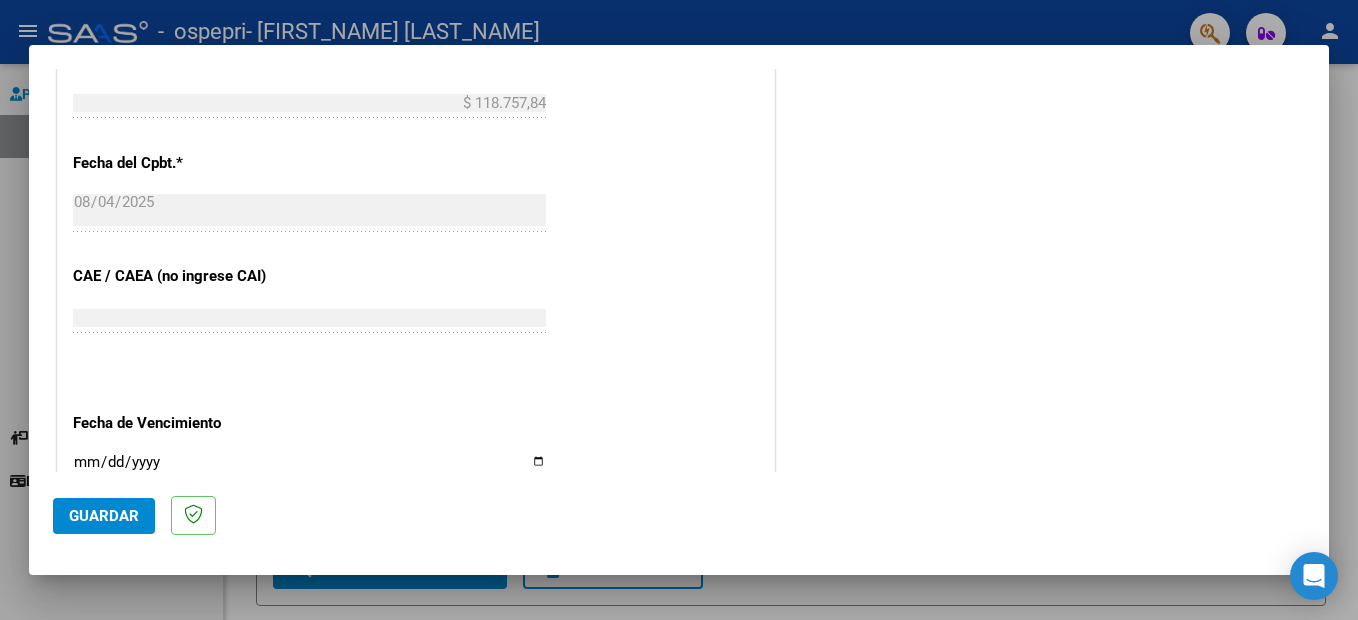 scroll, scrollTop: 1320, scrollLeft: 0, axis: vertical 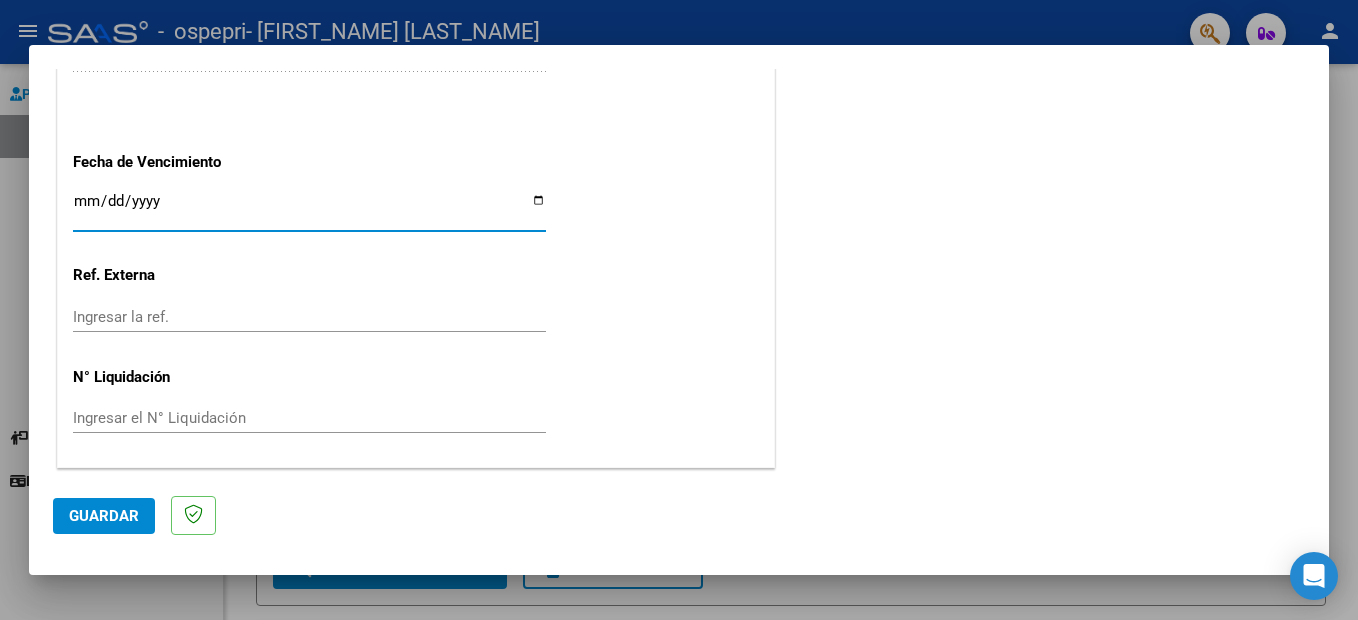 click on "Ingresar la fecha" at bounding box center [309, 209] 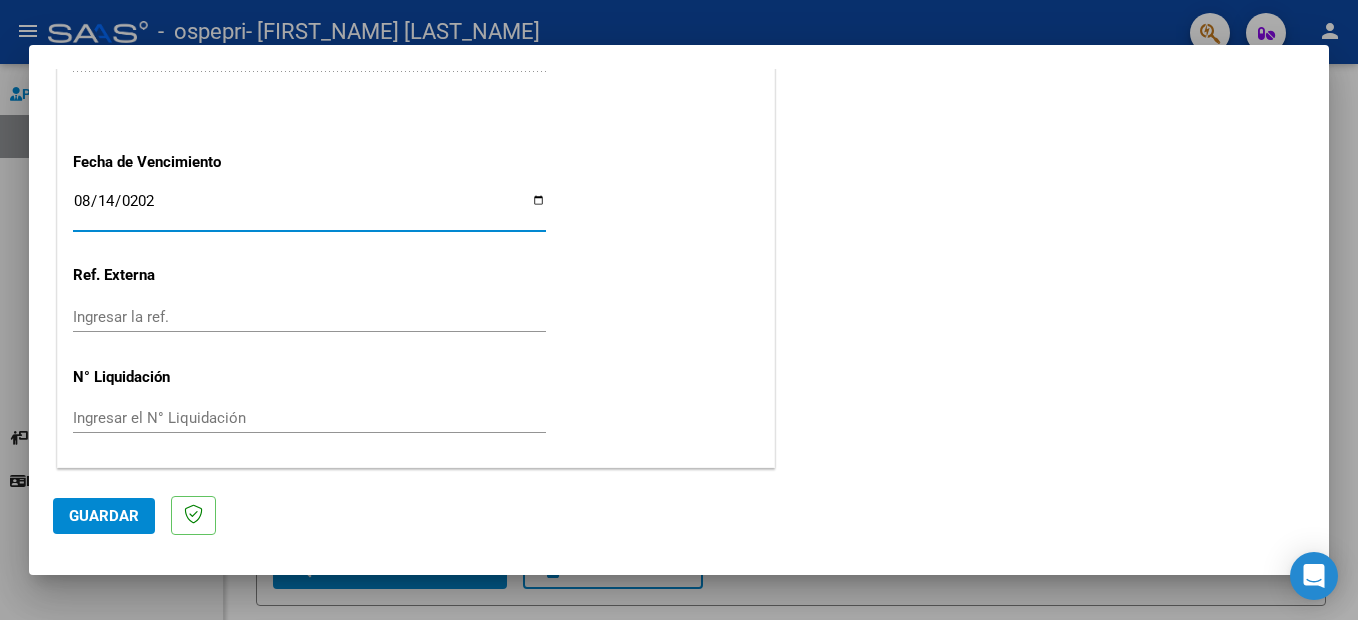 type on "2025-08-14" 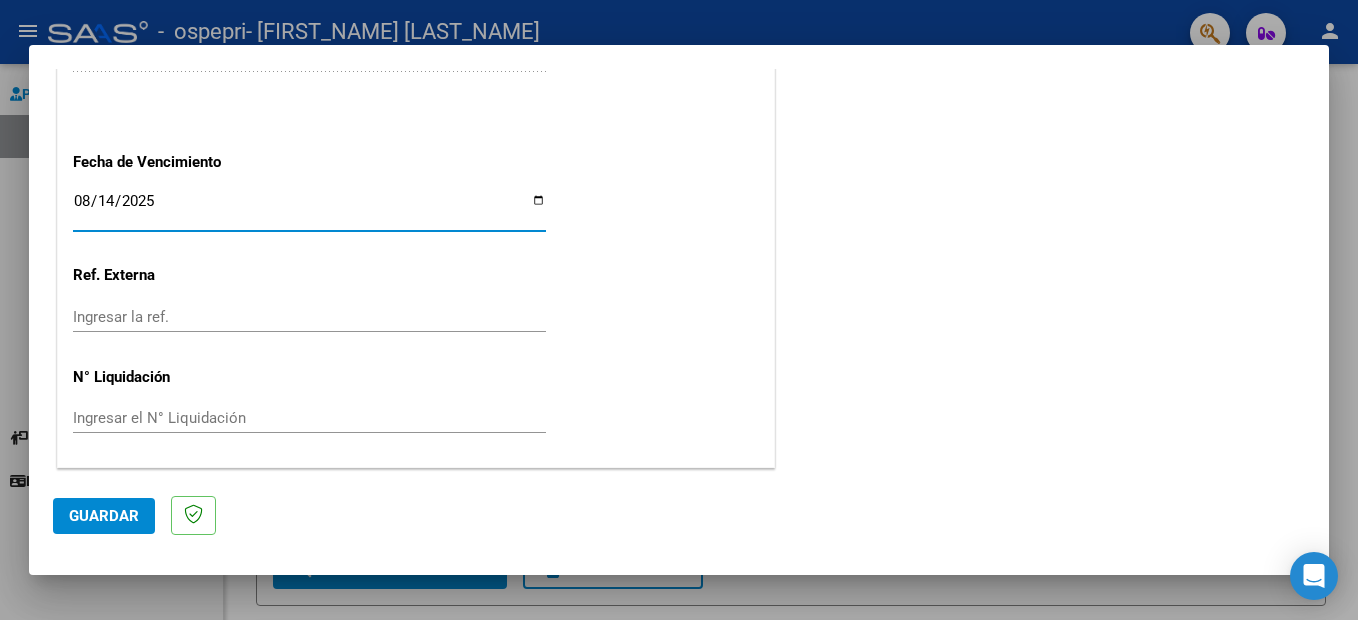 click on "Ingresar el N° Liquidación" 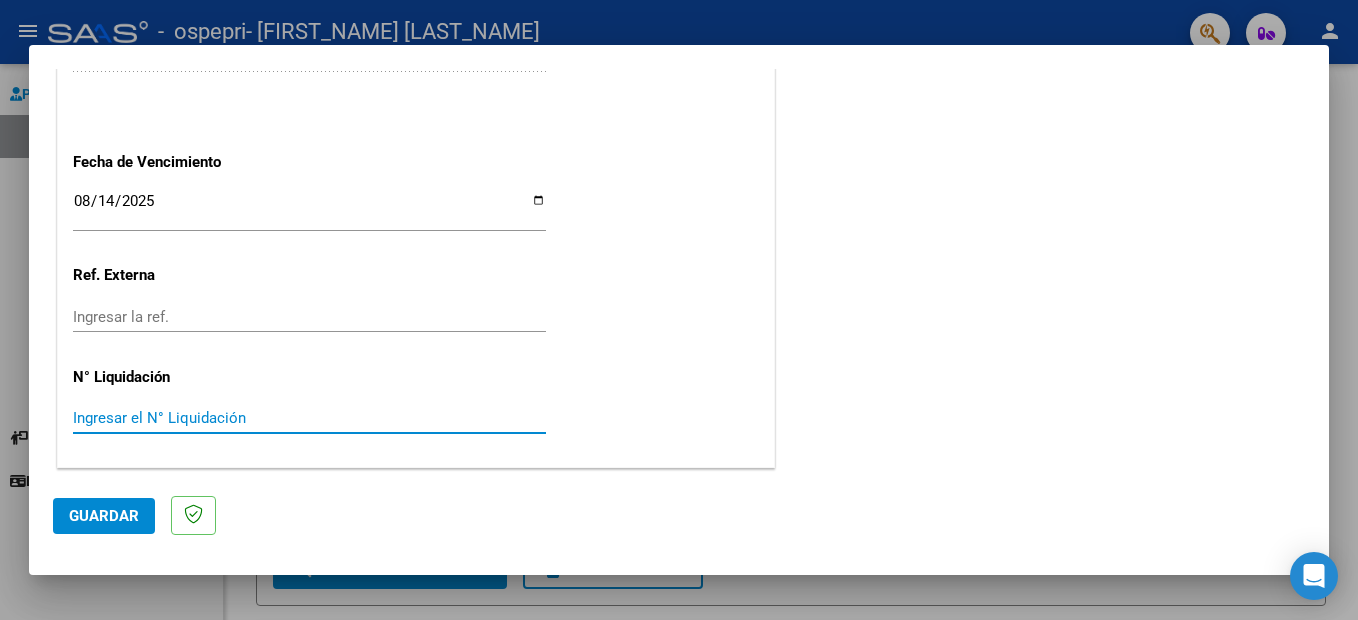 click on "Ingresar el N° Liquidación" at bounding box center (309, 418) 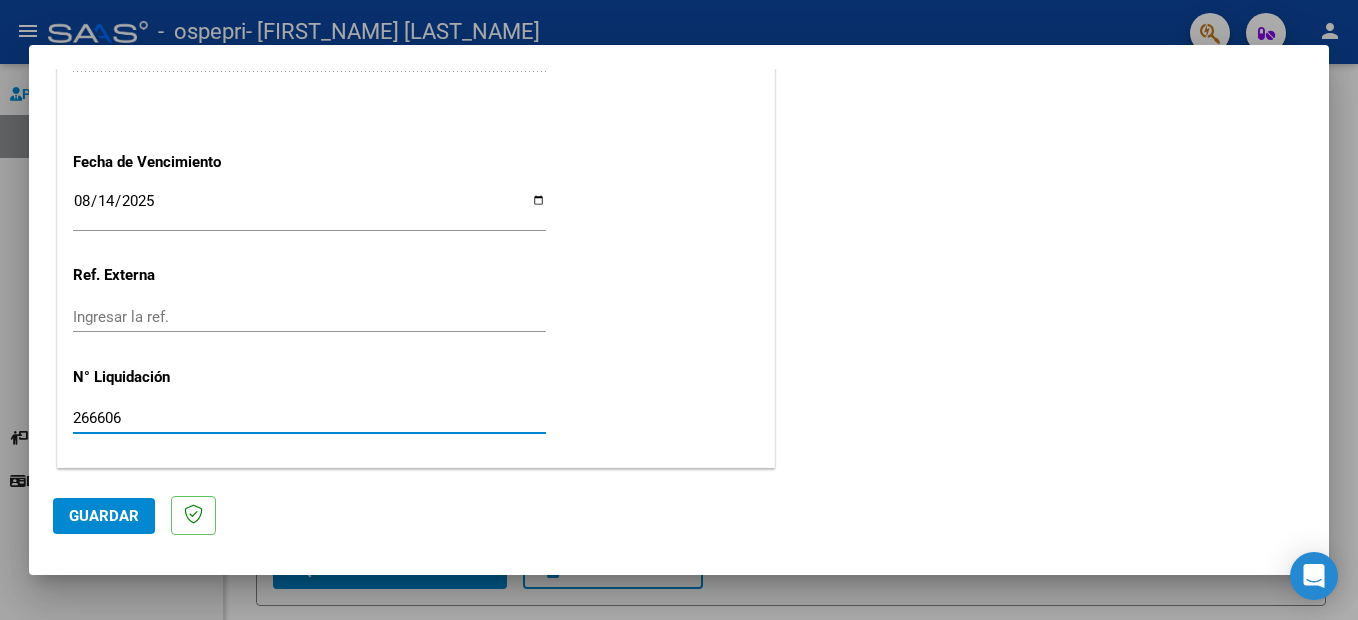 type on "266606" 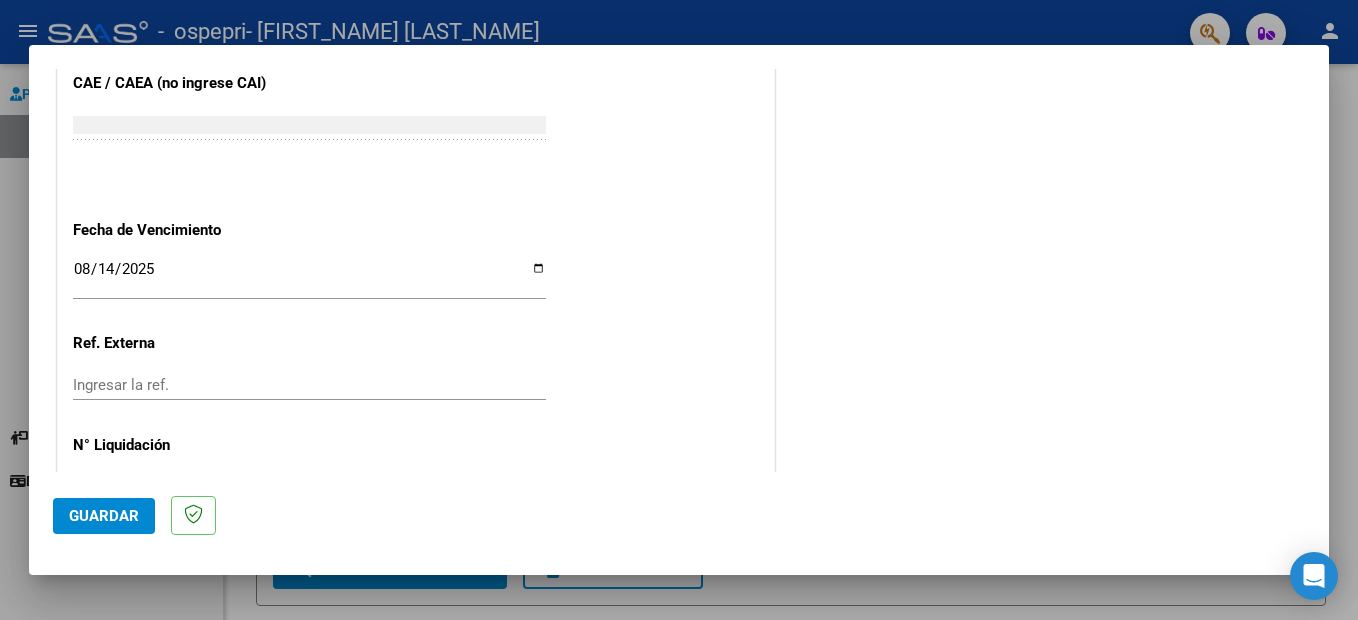 scroll, scrollTop: 1320, scrollLeft: 0, axis: vertical 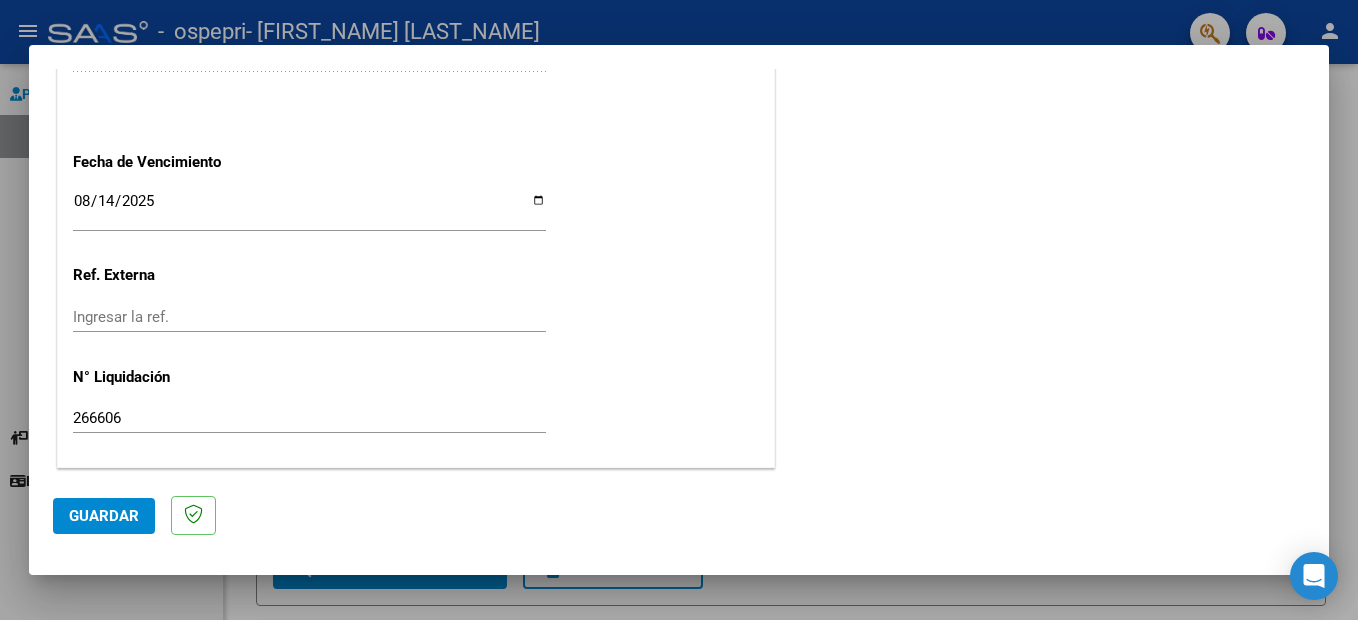 click on "Guardar" 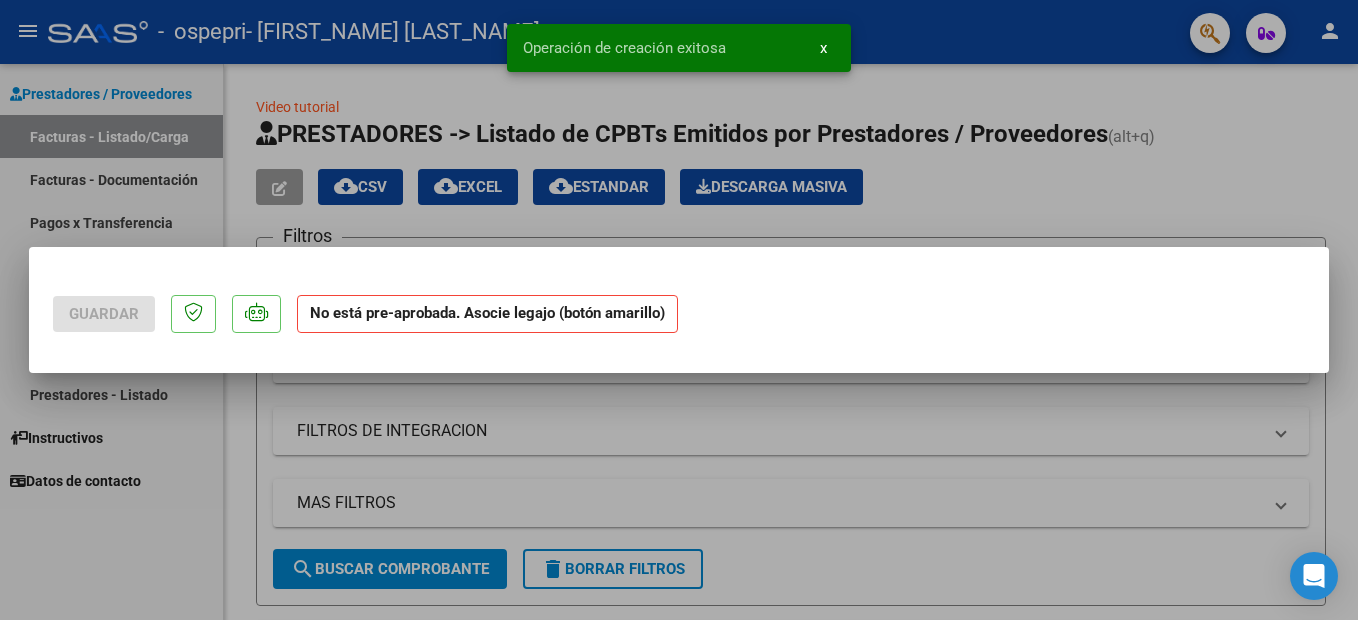 scroll, scrollTop: 0, scrollLeft: 0, axis: both 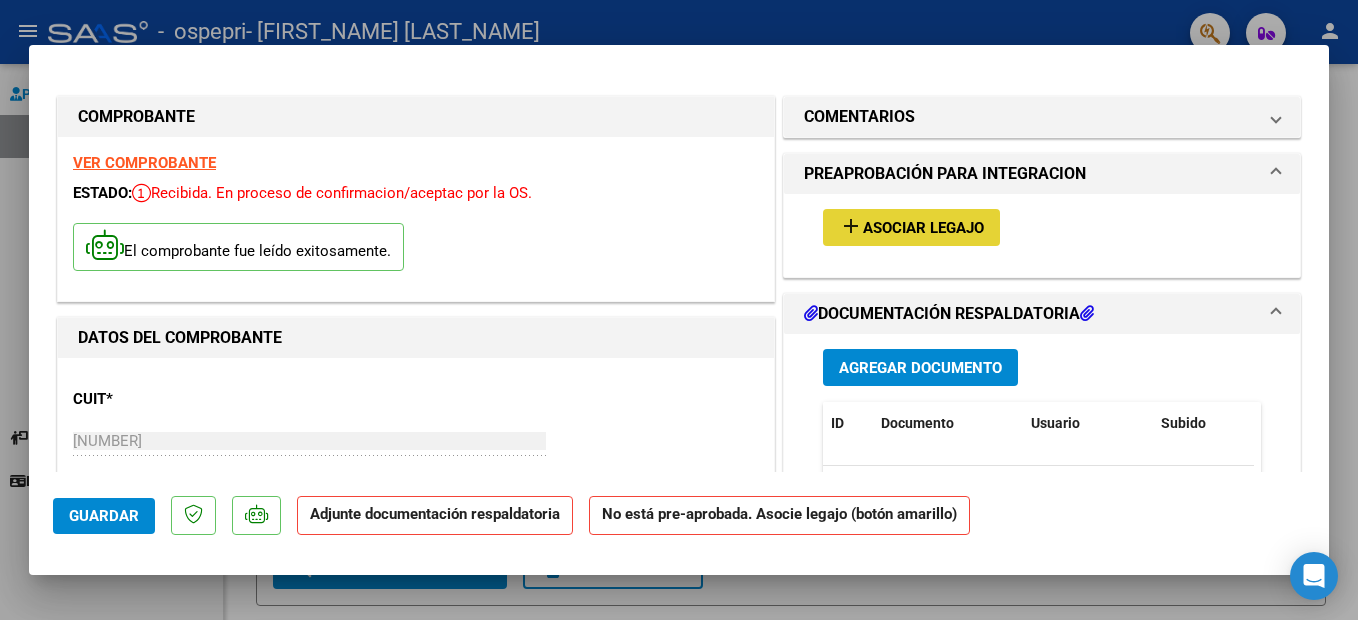 click on "Asociar Legajo" at bounding box center [923, 228] 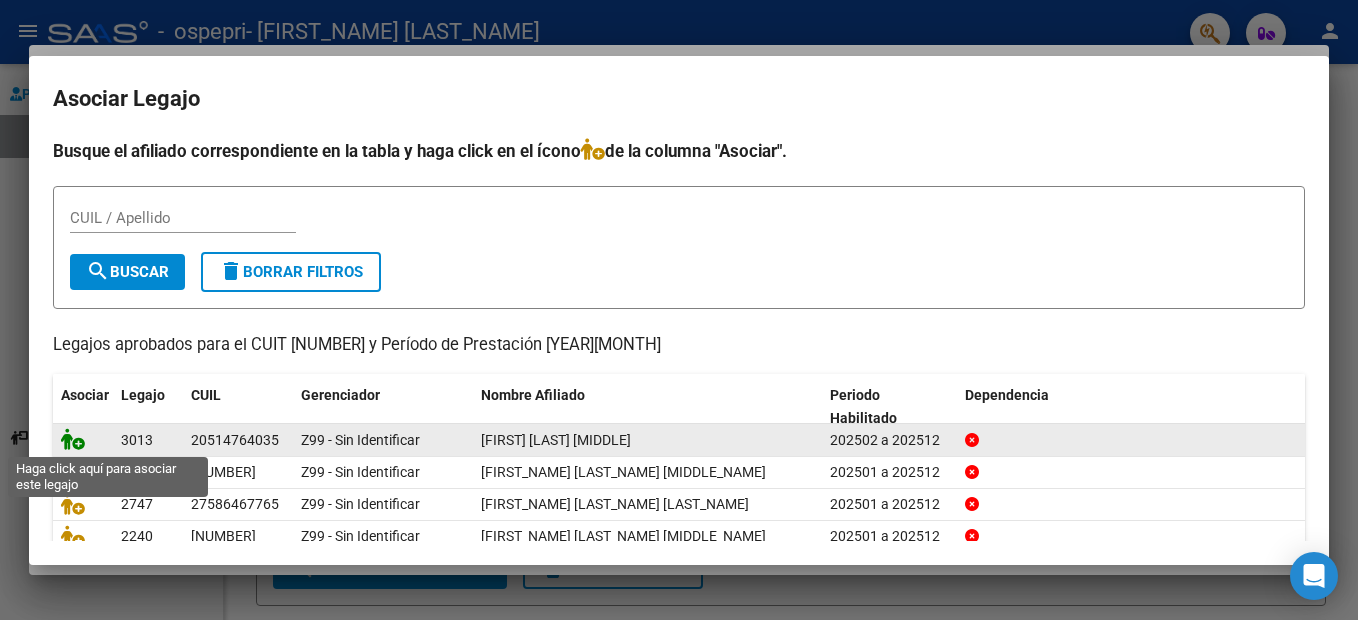 click 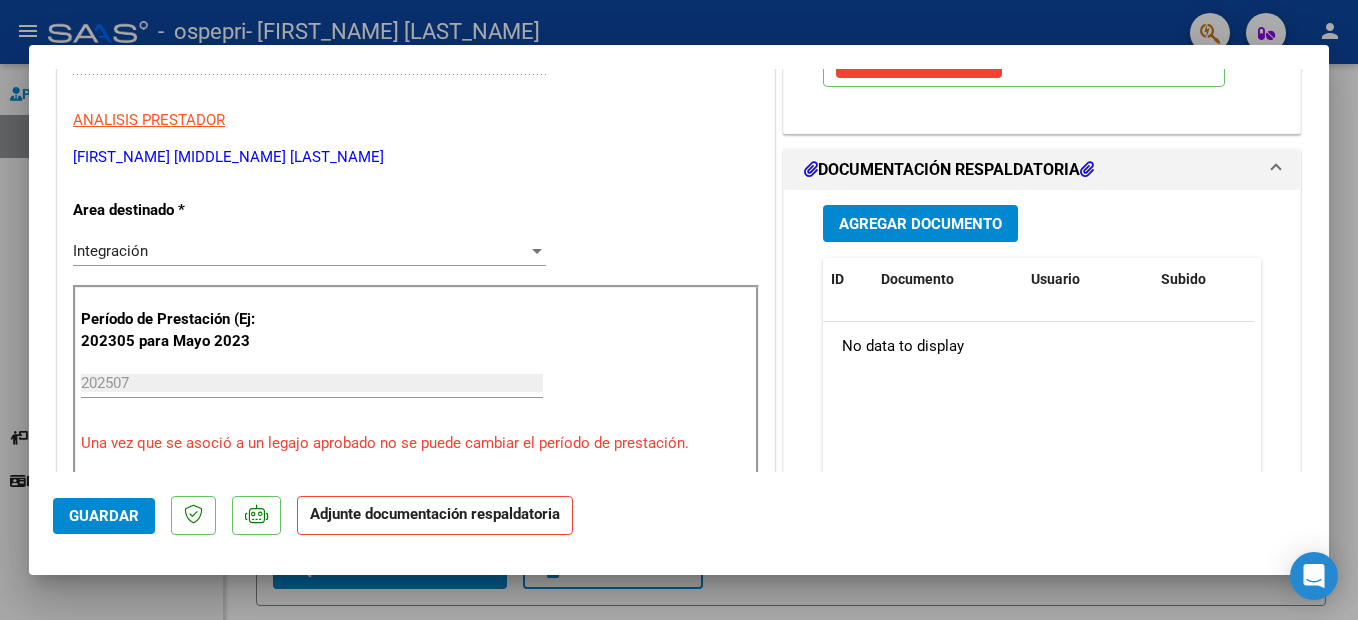 scroll, scrollTop: 406, scrollLeft: 0, axis: vertical 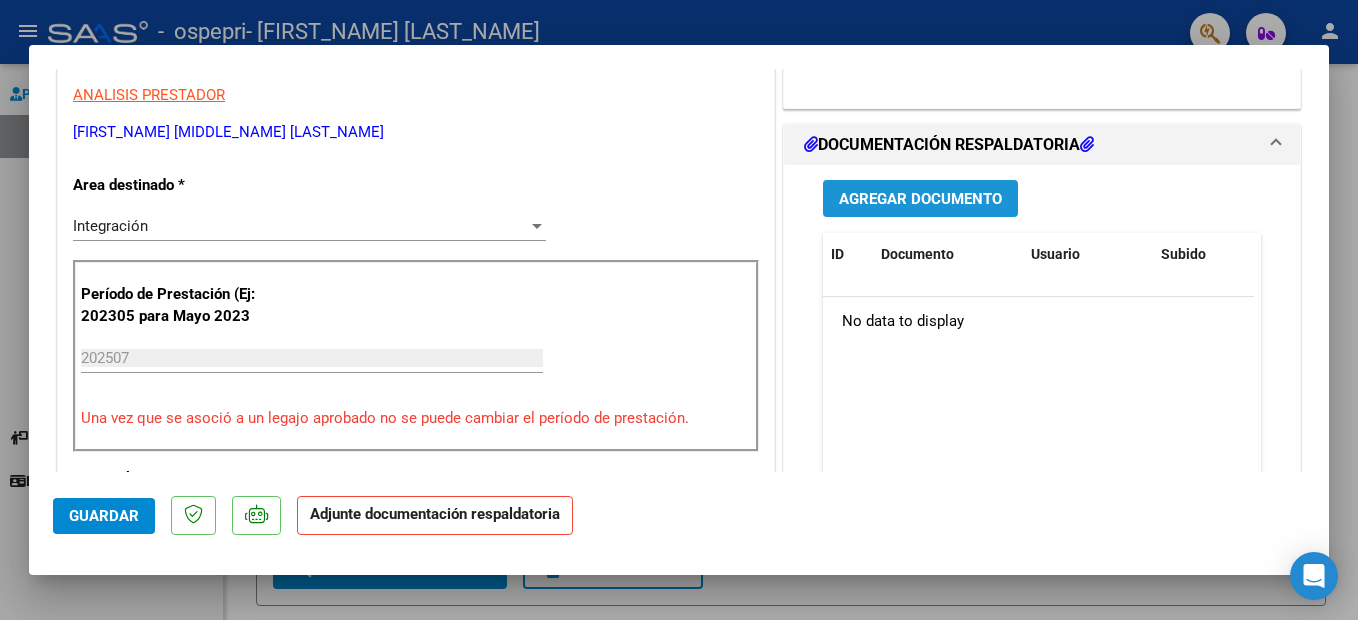 click on "Agregar Documento" at bounding box center [920, 198] 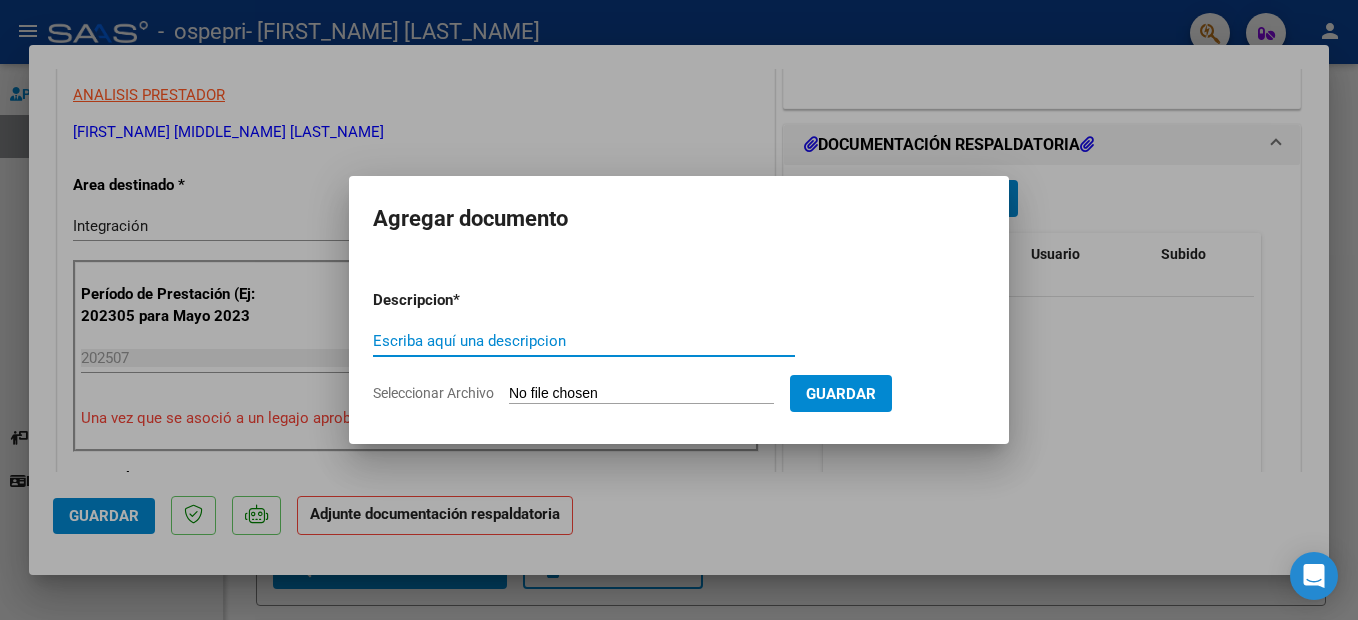 click on "Escriba aquí una descripcion" at bounding box center (584, 341) 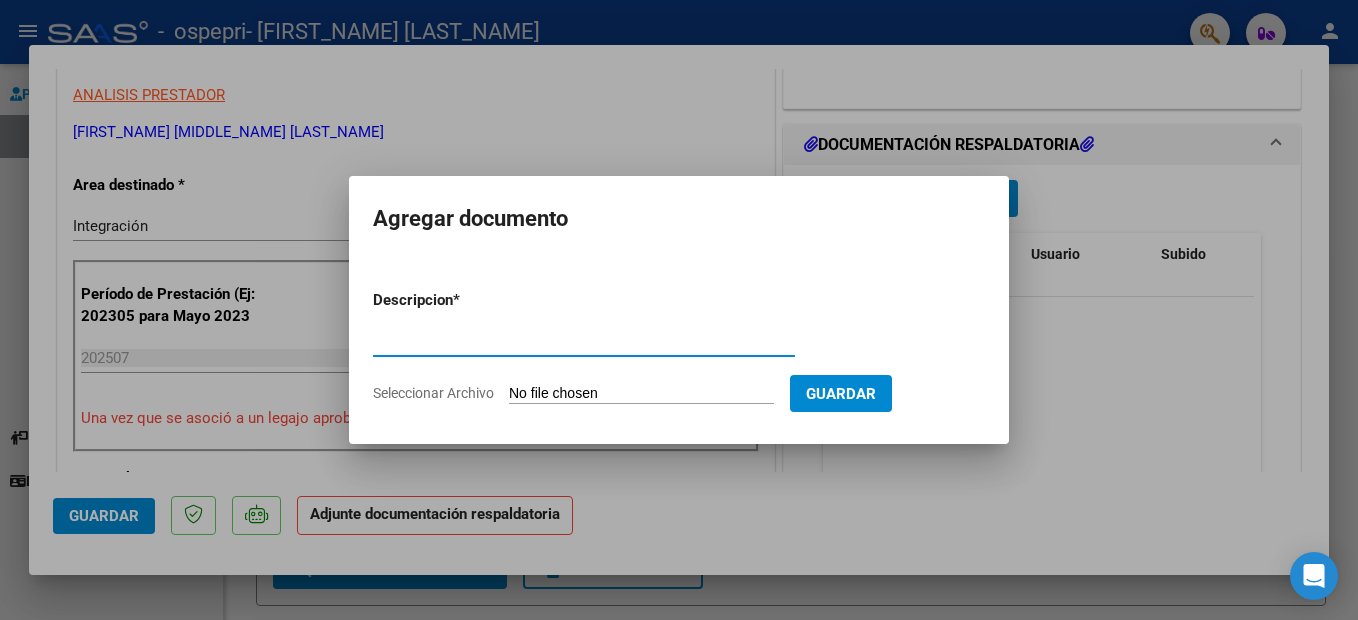 type on "planilla" 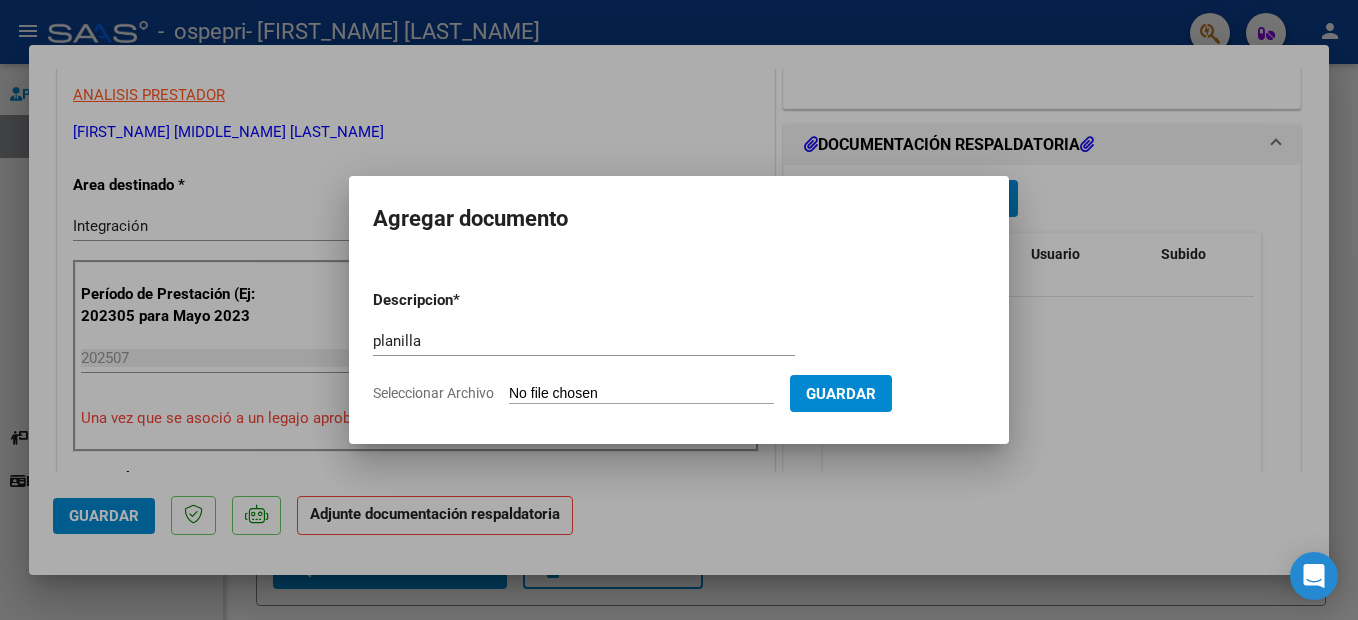 click on "Seleccionar Archivo" at bounding box center [641, 394] 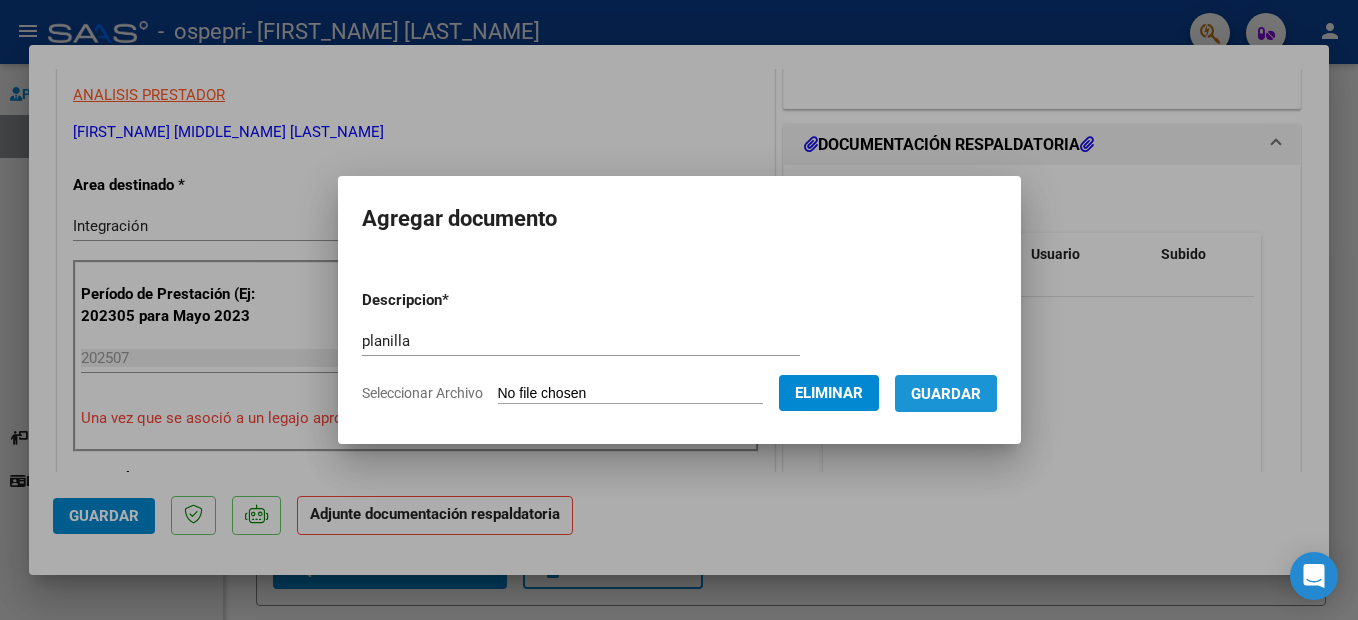 click on "Guardar" at bounding box center [946, 394] 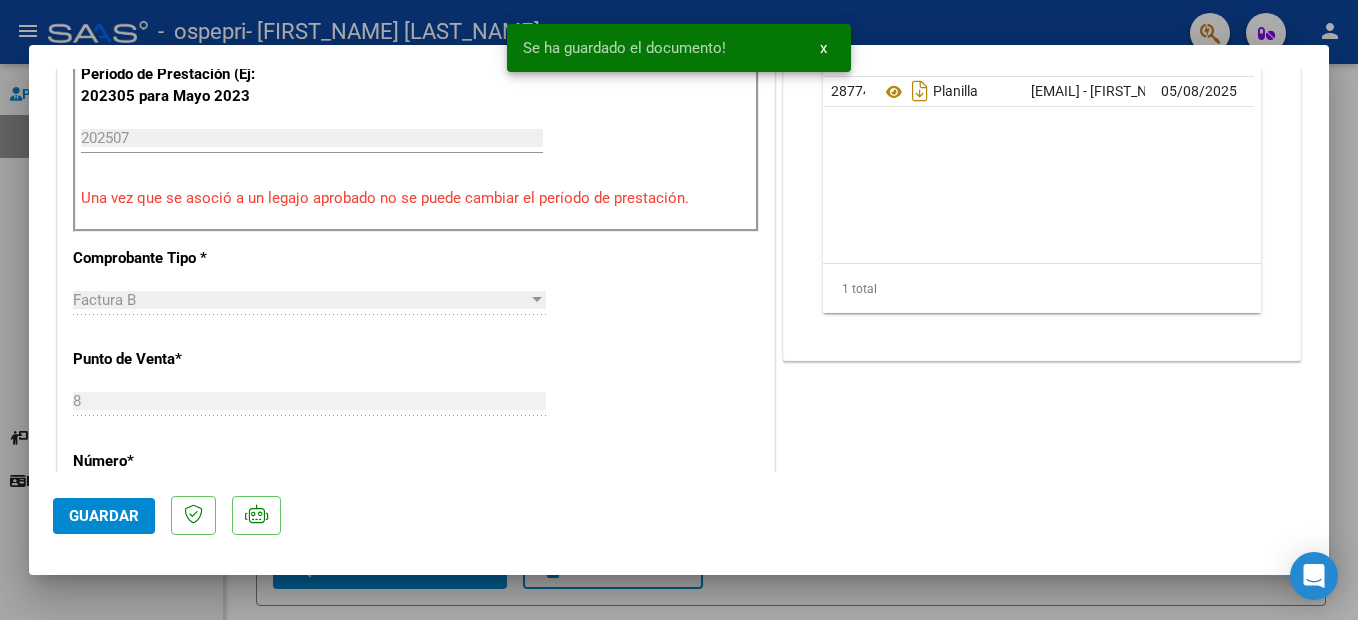 scroll, scrollTop: 631, scrollLeft: 0, axis: vertical 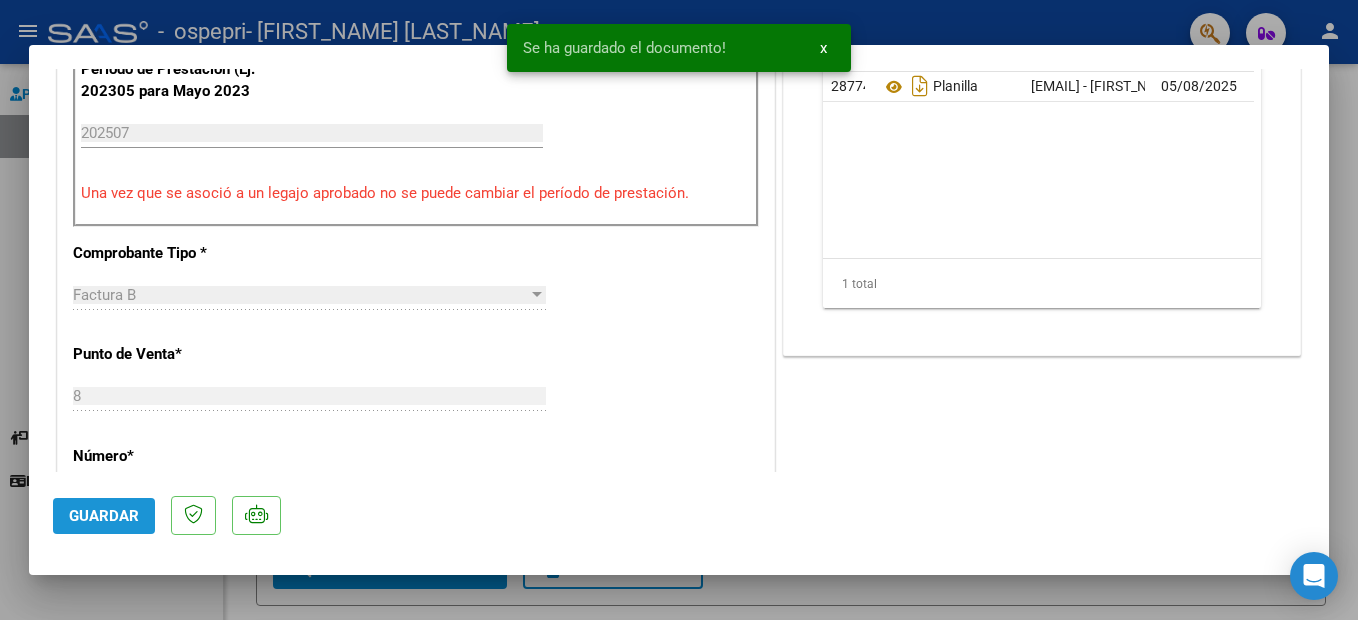 click on "Guardar" 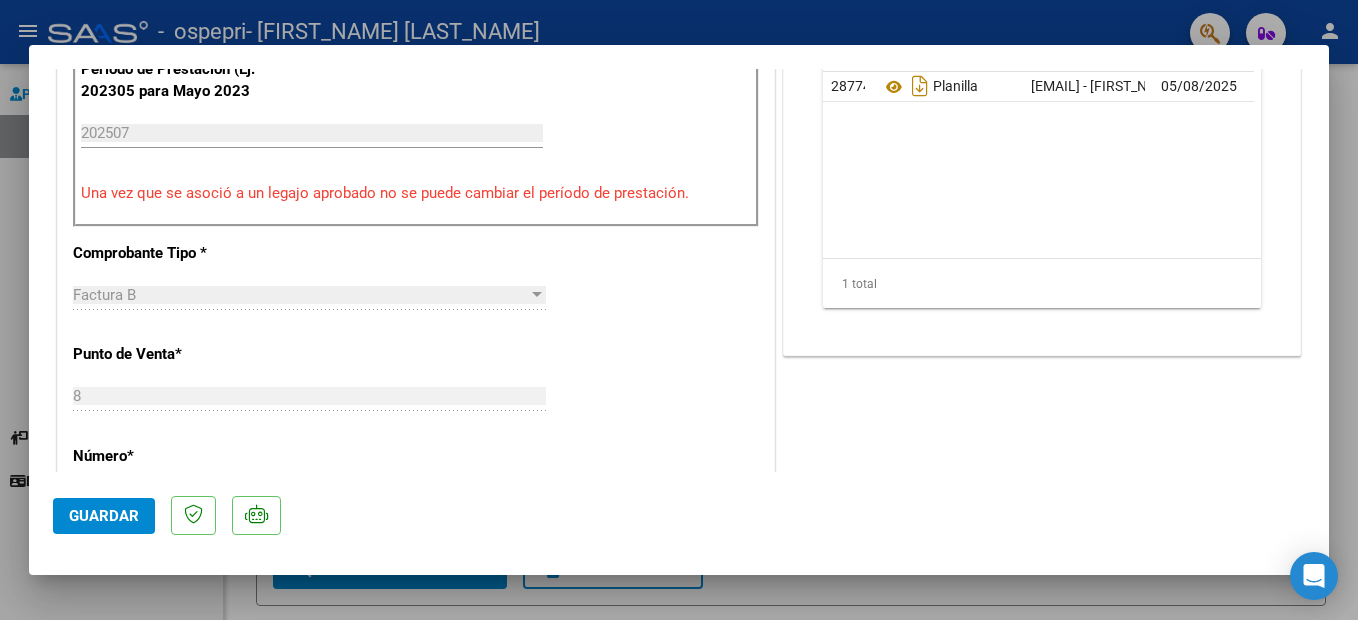 click at bounding box center [679, 310] 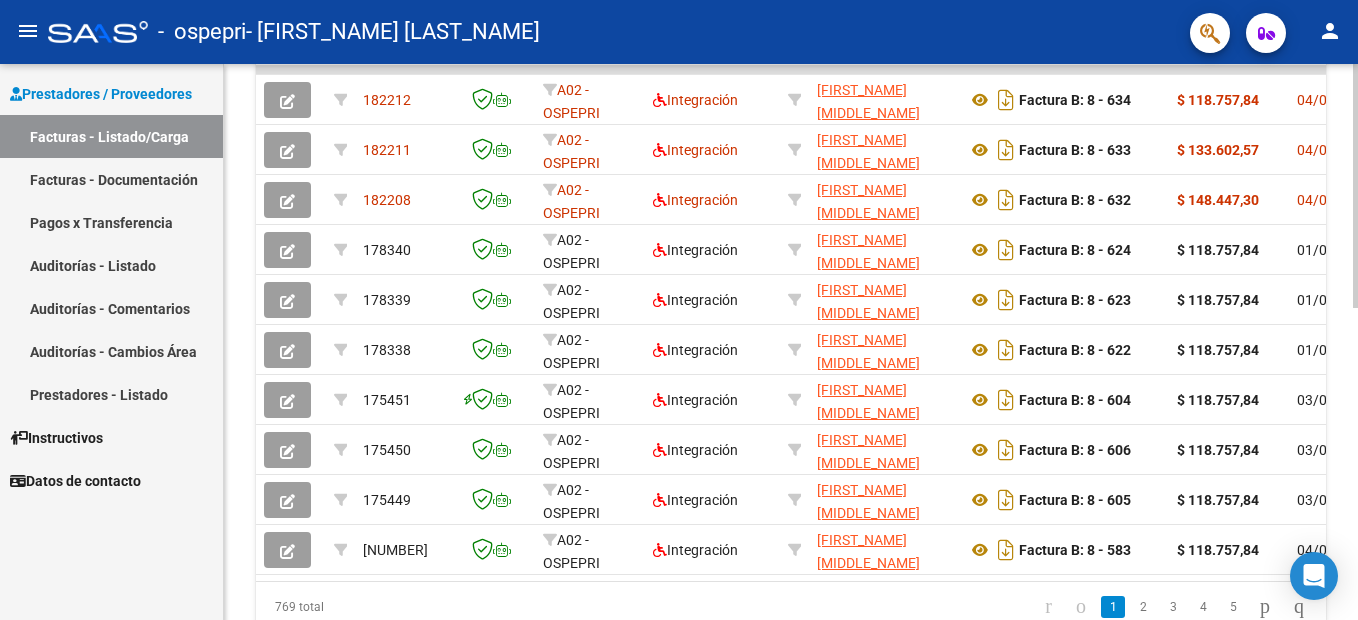 scroll, scrollTop: 625, scrollLeft: 0, axis: vertical 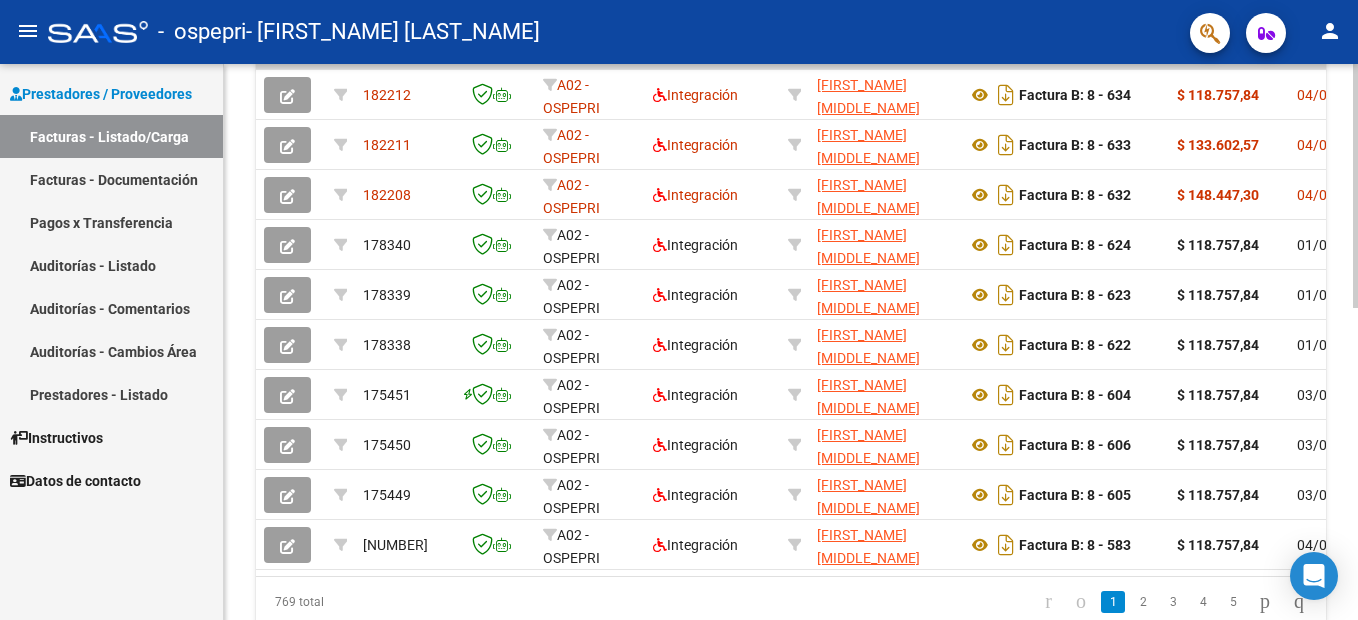 click on "Video tutorial   PRESTADORES -> Listado de CPBTs Emitidos por Prestadores / Proveedores (alt+q)   Cargar Comprobante
cloud_download  CSV  cloud_download  EXCEL  cloud_download  Estandar   Descarga Masiva
Filtros Id Area Area Todos Confirmado   Mostrar totalizadores   FILTROS DEL COMPROBANTE  Comprobante Tipo Comprobante Tipo Start date – End date Fec. Comprobante Desde / Hasta Días Emisión Desde(cant. días) Días Emisión Hasta(cant. días) CUIT / Razón Social Pto. Venta Nro. Comprobante Código SSS CAE Válido CAE Válido Todos Cargado Módulo Hosp. Todos Tiene facturacion Apócrifa Hospital Refes  FILTROS DE INTEGRACION  Período De Prestación Campos del Archivo de Rendición Devuelto x SSS (dr_envio) Todos Rendido x SSS (dr_envio) Tipo de Registro Tipo de Registro Período Presentación Período Presentación Campos del Legajo Asociado (preaprobación) Afiliado Legajo (cuil/nombre) Todos Solo facturas preaprobadas  MAS FILTROS  Todos Con Doc. Respaldatoria Todos Con Trazabilidad Todos – – 1" 